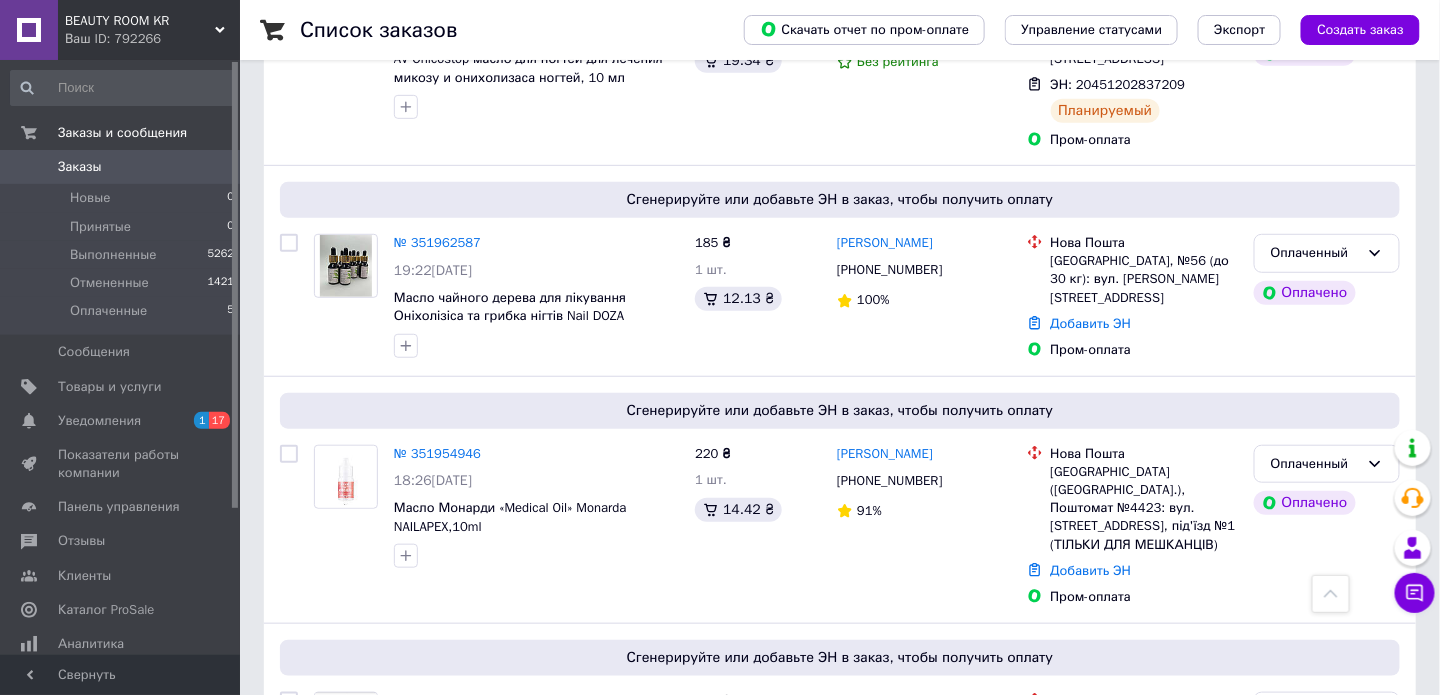 scroll, scrollTop: 100, scrollLeft: 0, axis: vertical 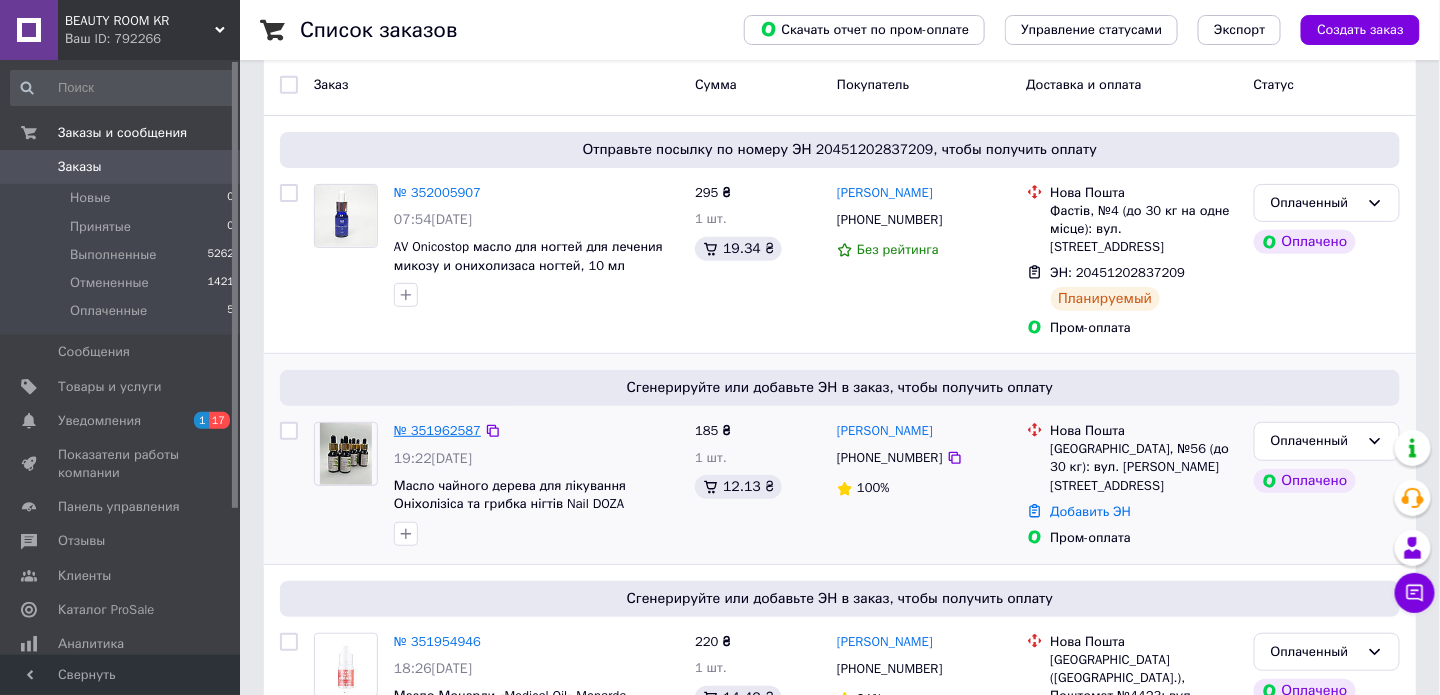 click on "№ 351962587" at bounding box center [437, 430] 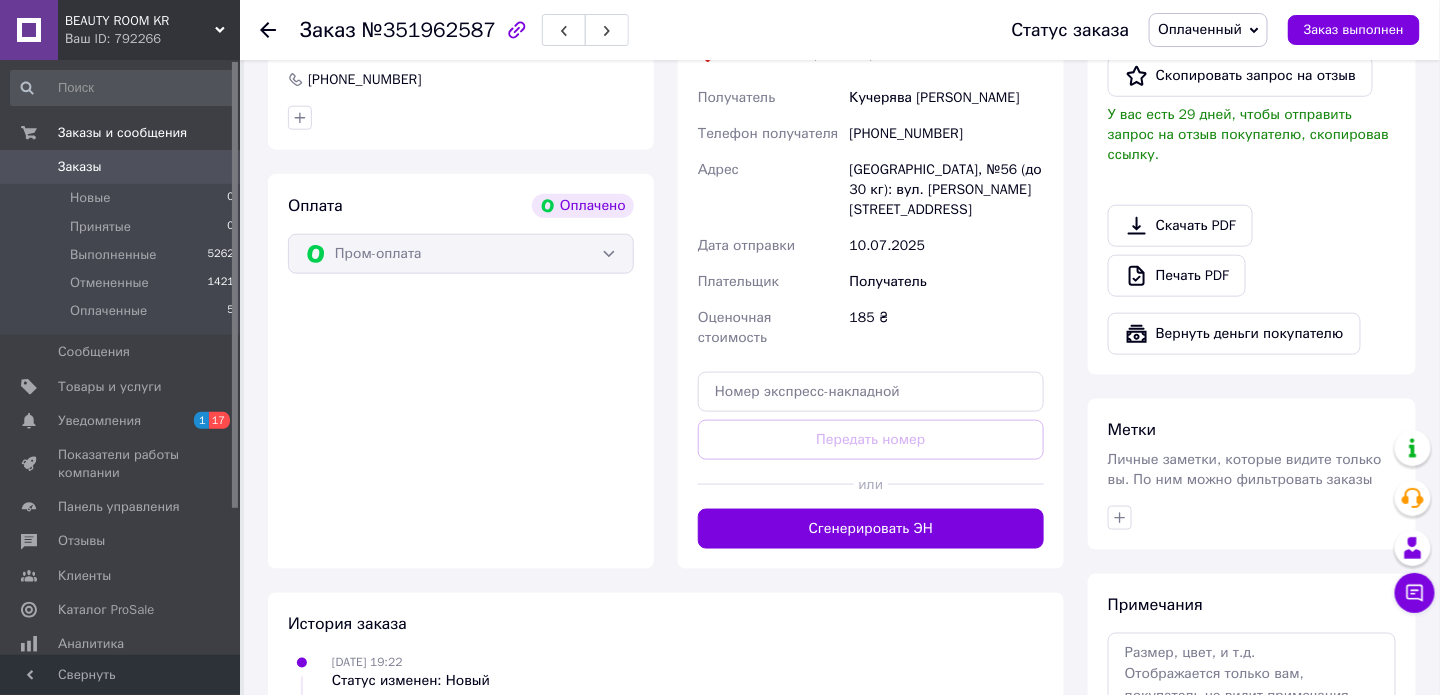 scroll, scrollTop: 644, scrollLeft: 0, axis: vertical 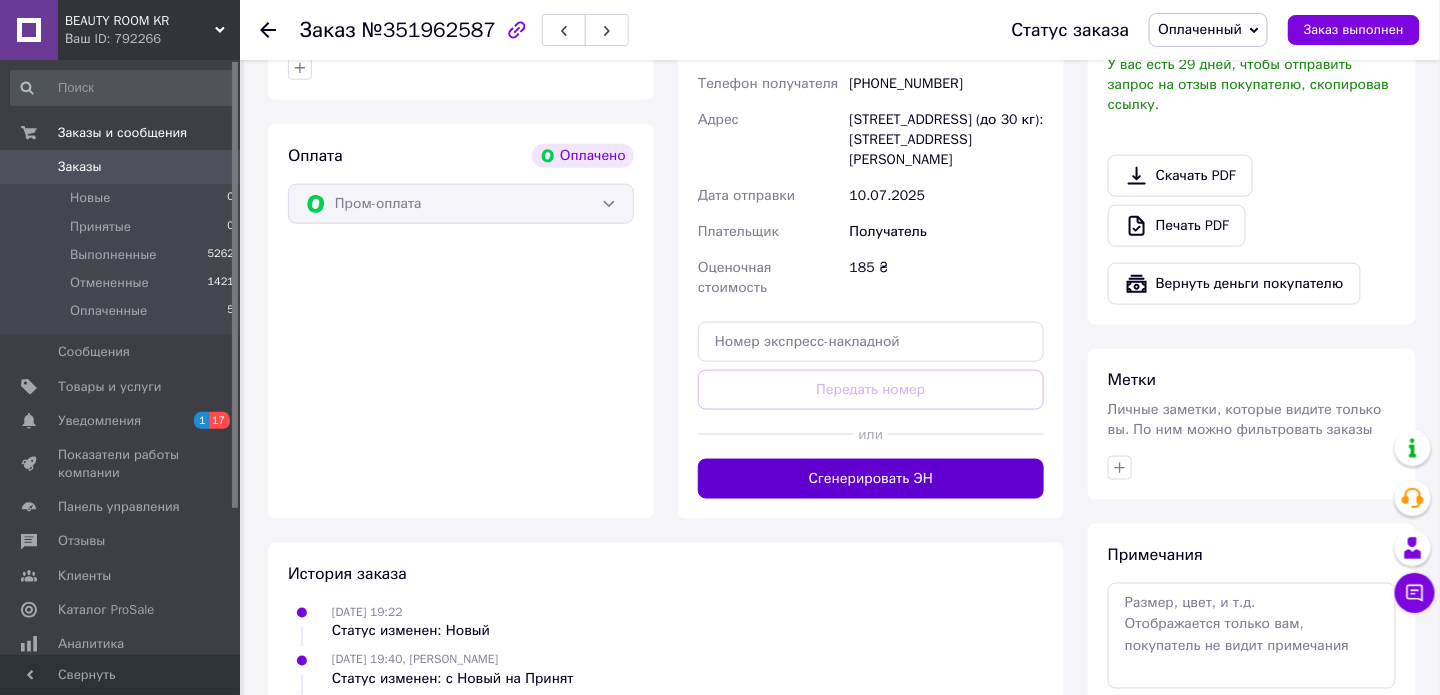 click on "Сгенерировать ЭН" at bounding box center (871, 479) 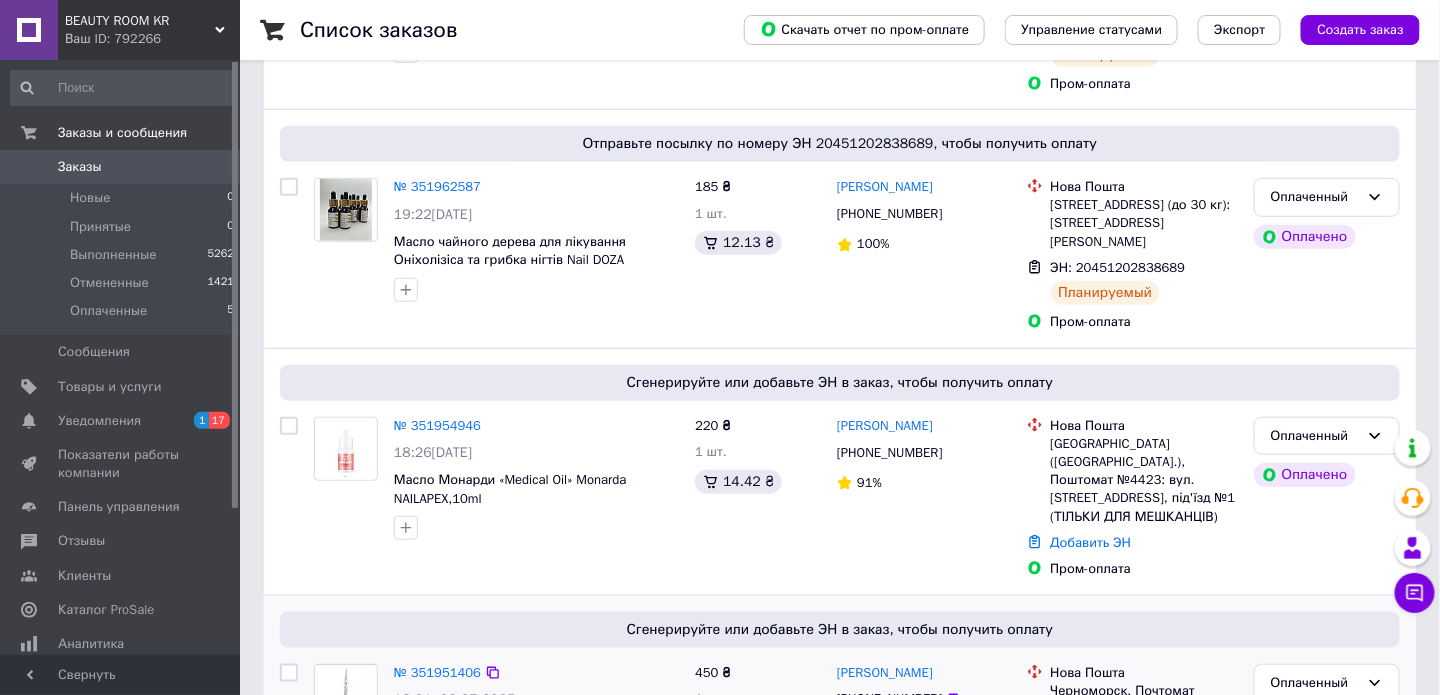 scroll, scrollTop: 500, scrollLeft: 0, axis: vertical 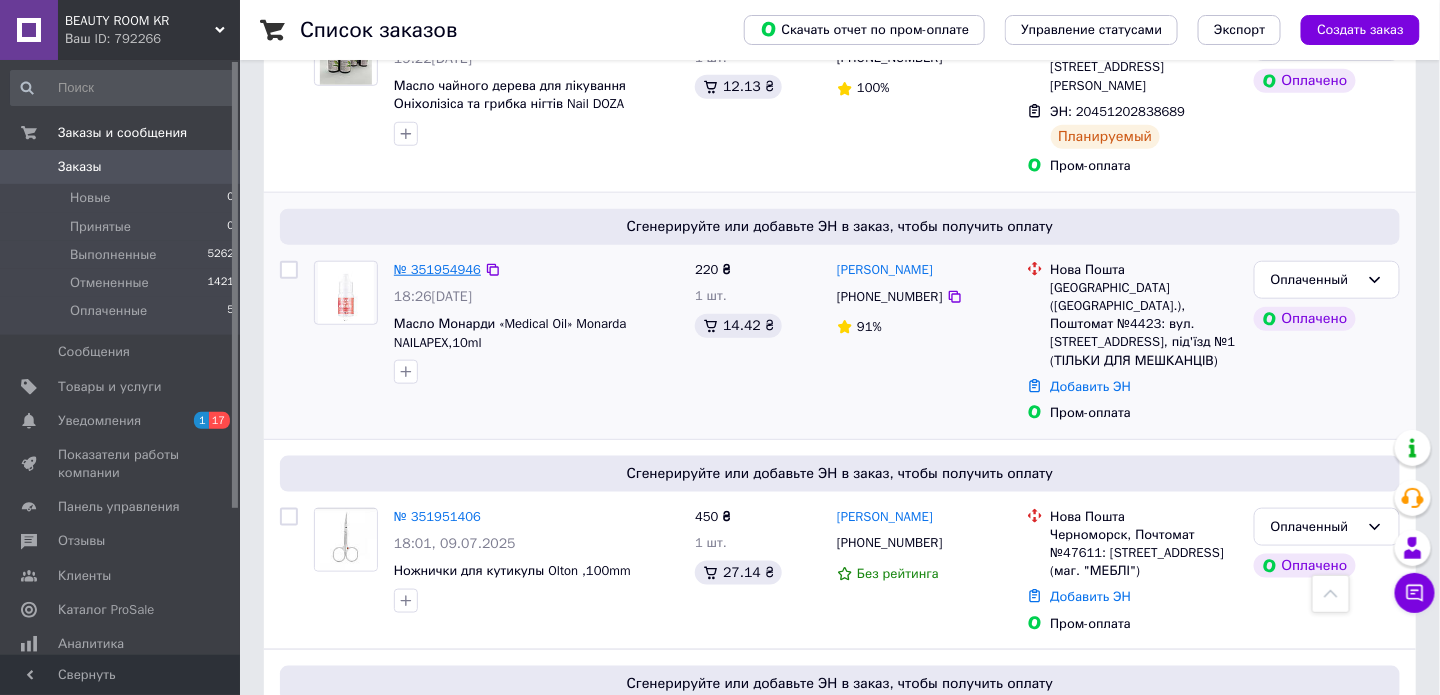 click on "№ 351954946" at bounding box center [437, 269] 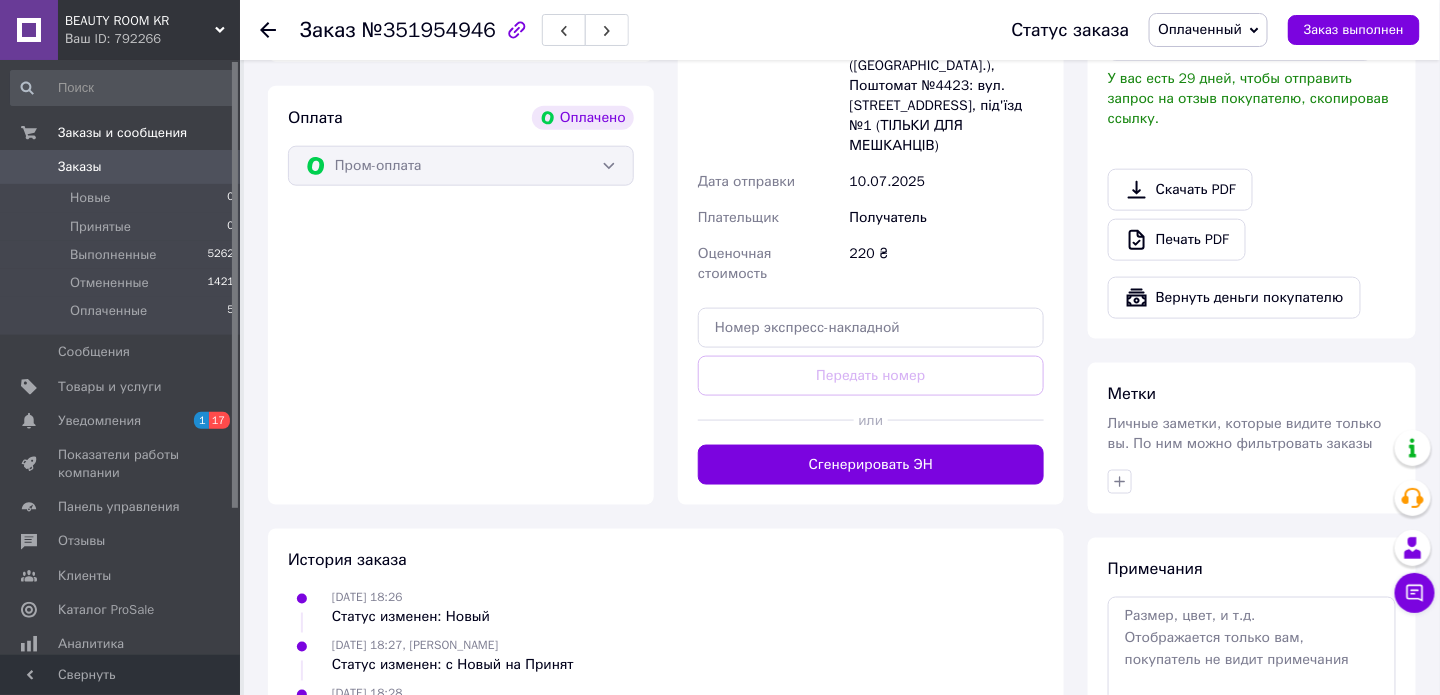scroll, scrollTop: 784, scrollLeft: 0, axis: vertical 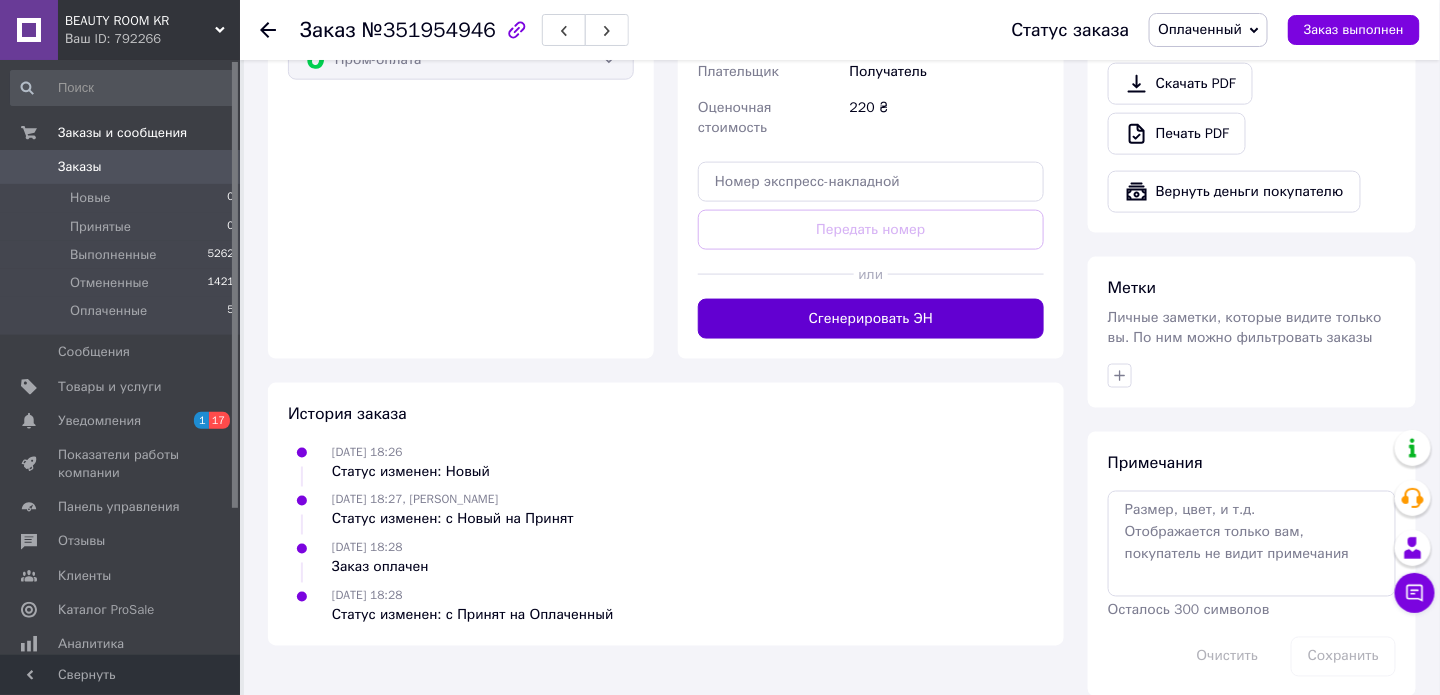 click on "Сгенерировать ЭН" at bounding box center [871, 319] 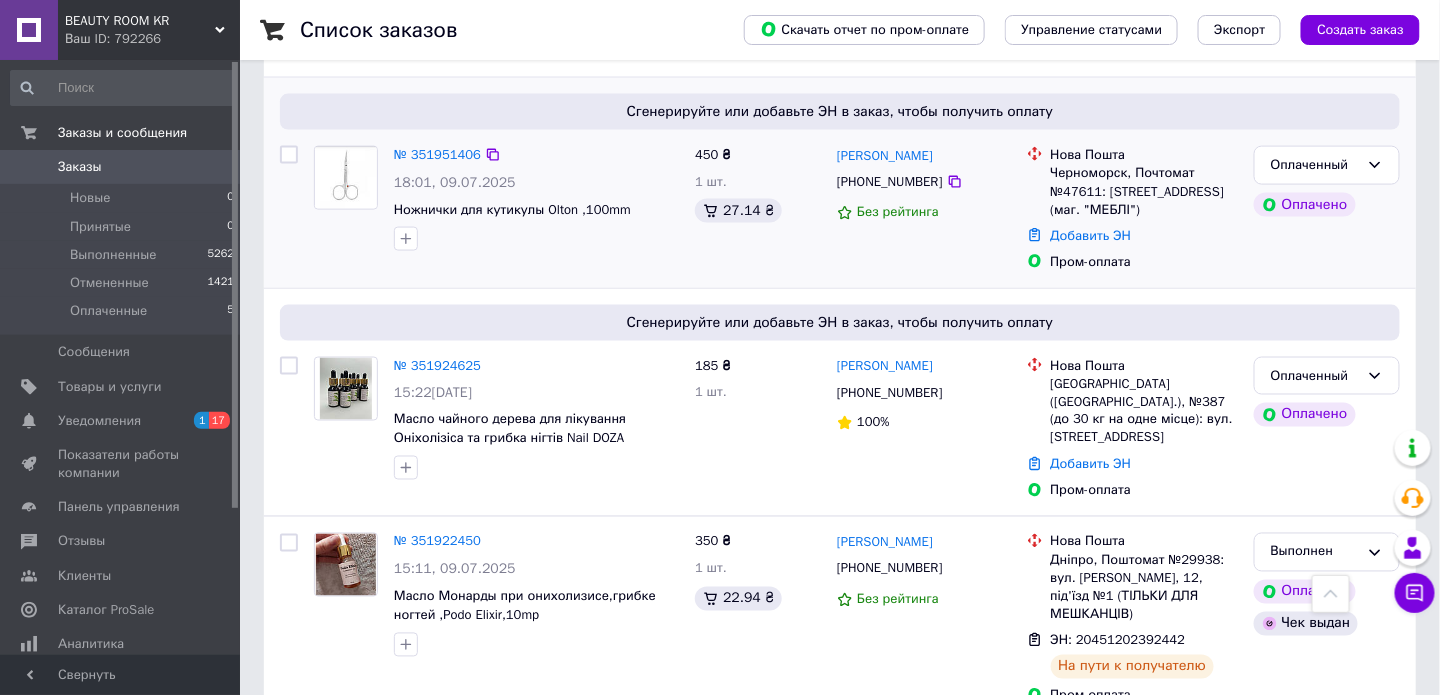 scroll, scrollTop: 900, scrollLeft: 0, axis: vertical 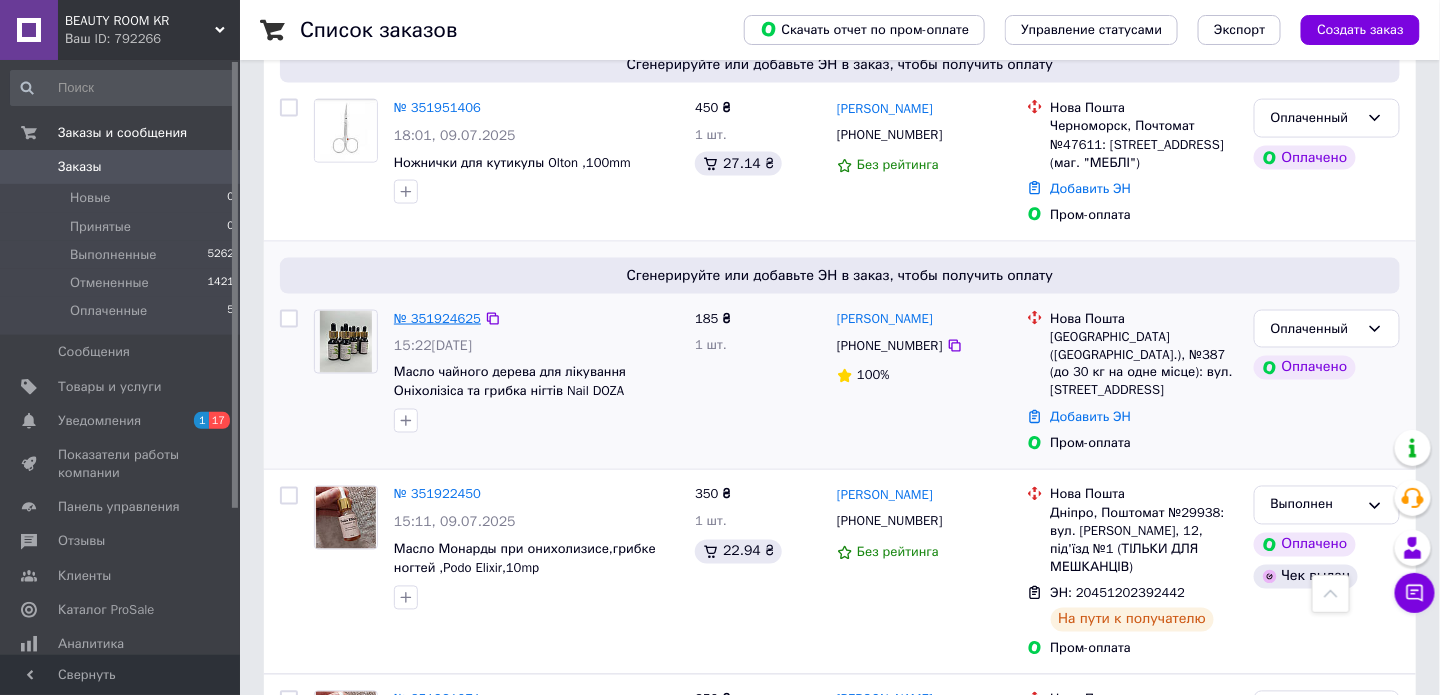 click on "№ 351924625" at bounding box center [437, 318] 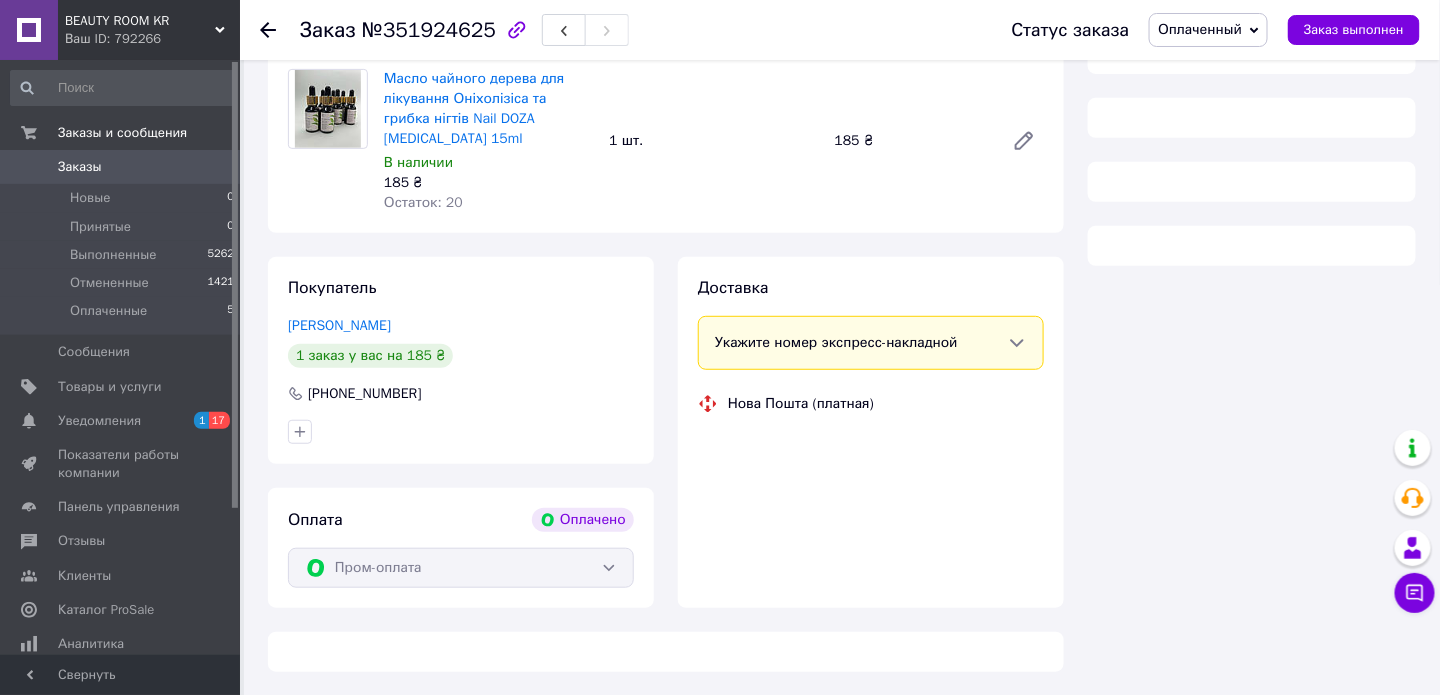 scroll, scrollTop: 512, scrollLeft: 0, axis: vertical 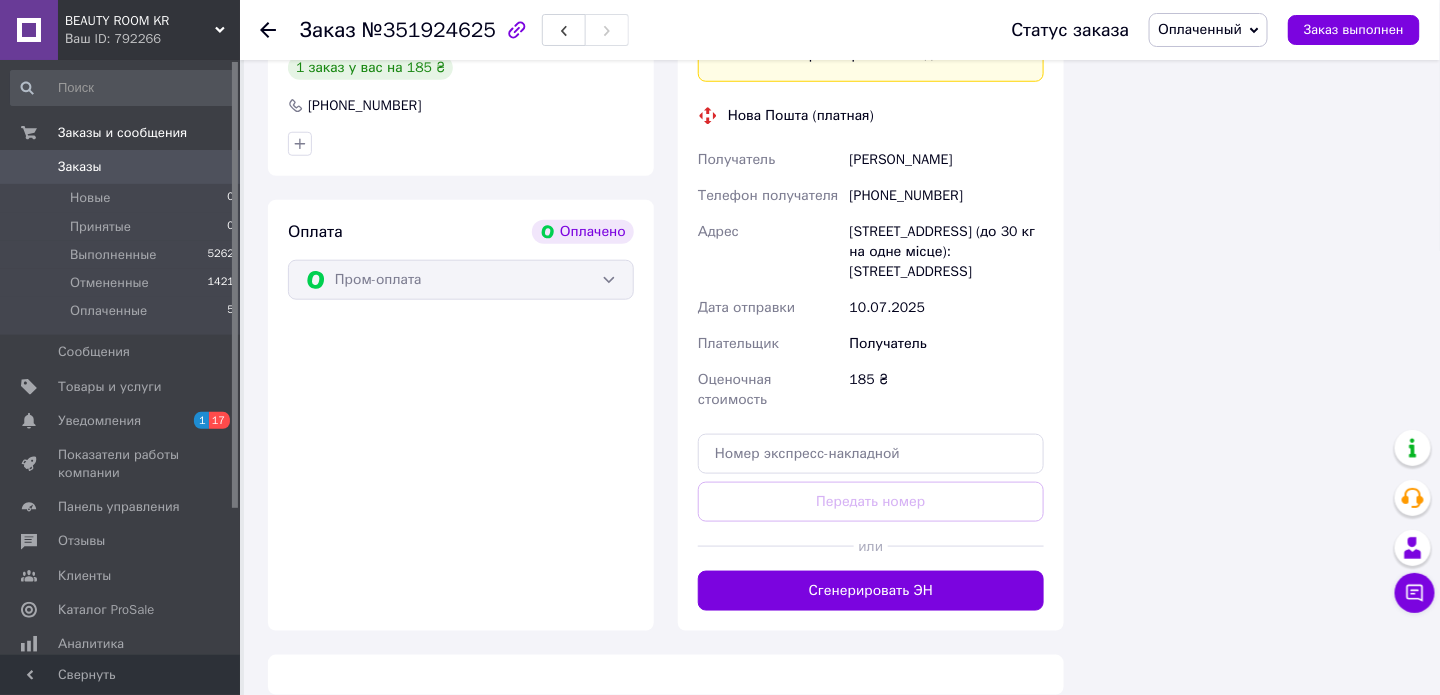 drag, startPoint x: 741, startPoint y: 572, endPoint x: 720, endPoint y: 569, distance: 21.213203 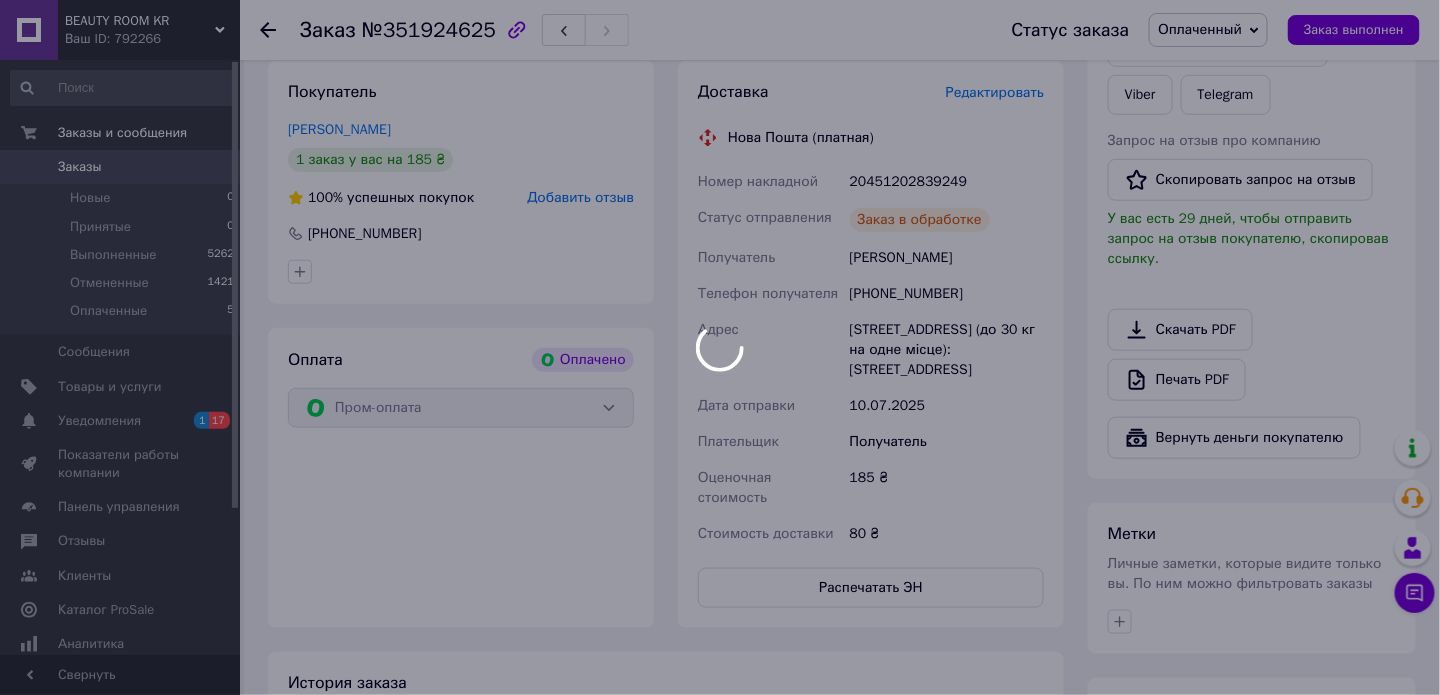 scroll, scrollTop: 512, scrollLeft: 0, axis: vertical 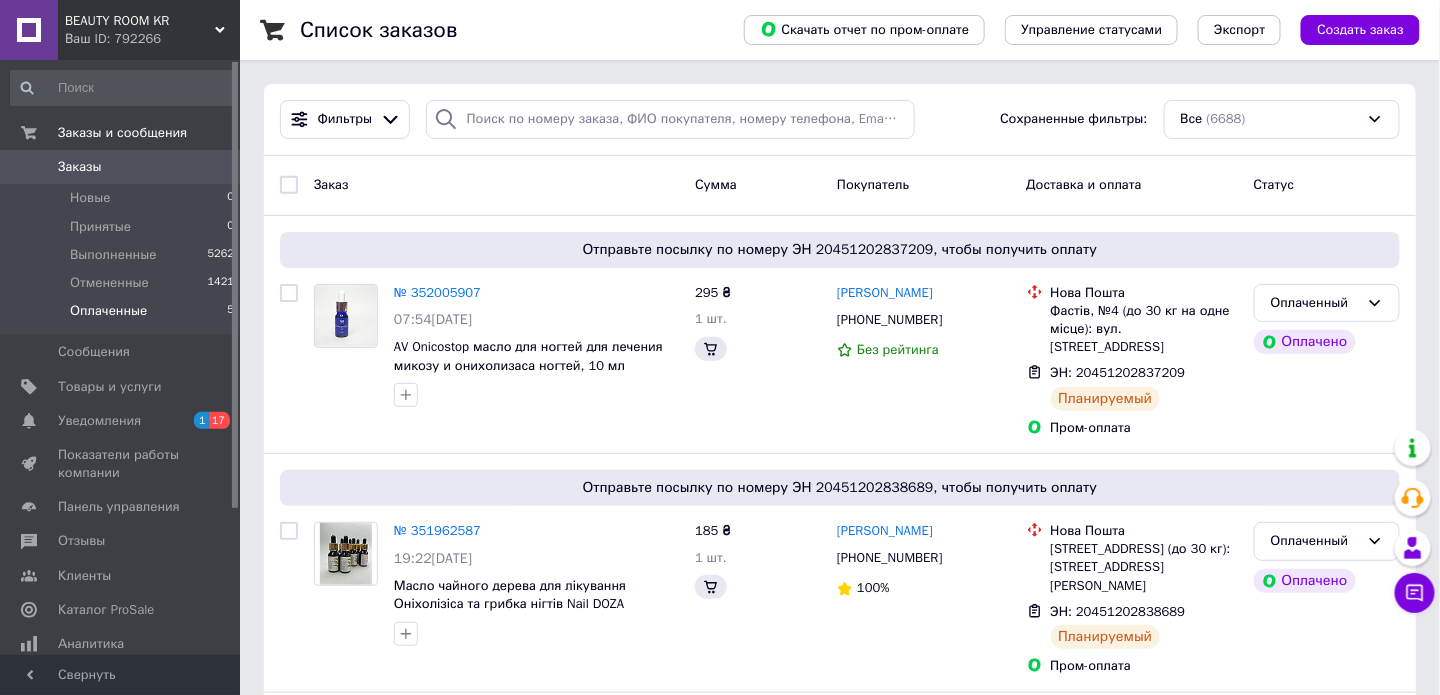 click on "Оплаченные" at bounding box center [108, 311] 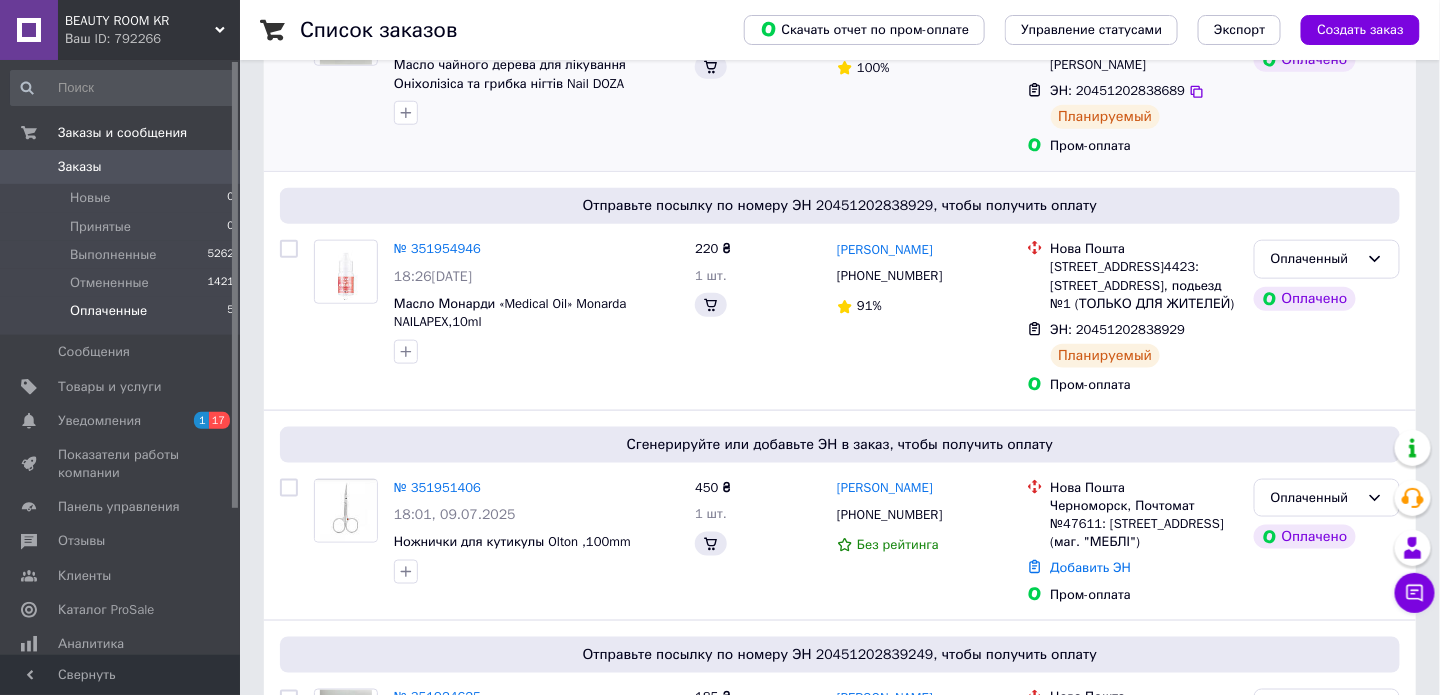 scroll, scrollTop: 600, scrollLeft: 0, axis: vertical 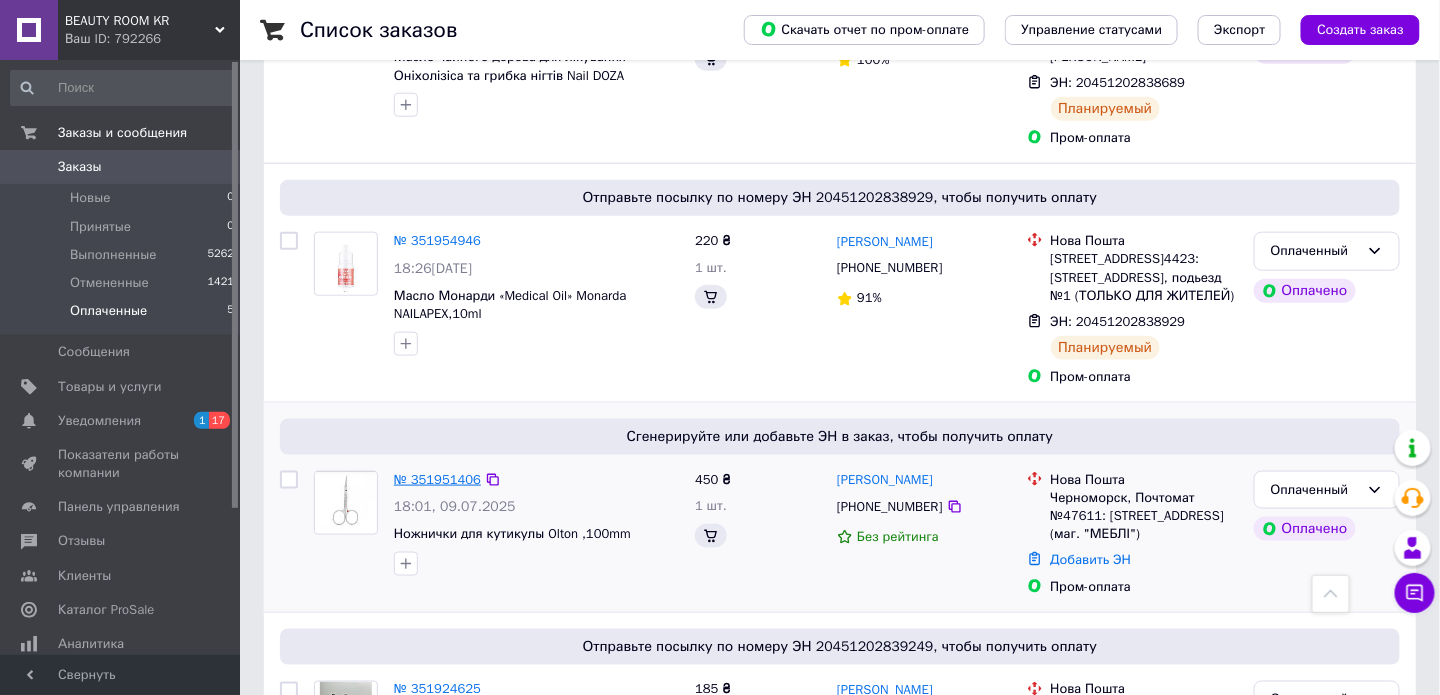 click on "№ 351951406" at bounding box center (437, 479) 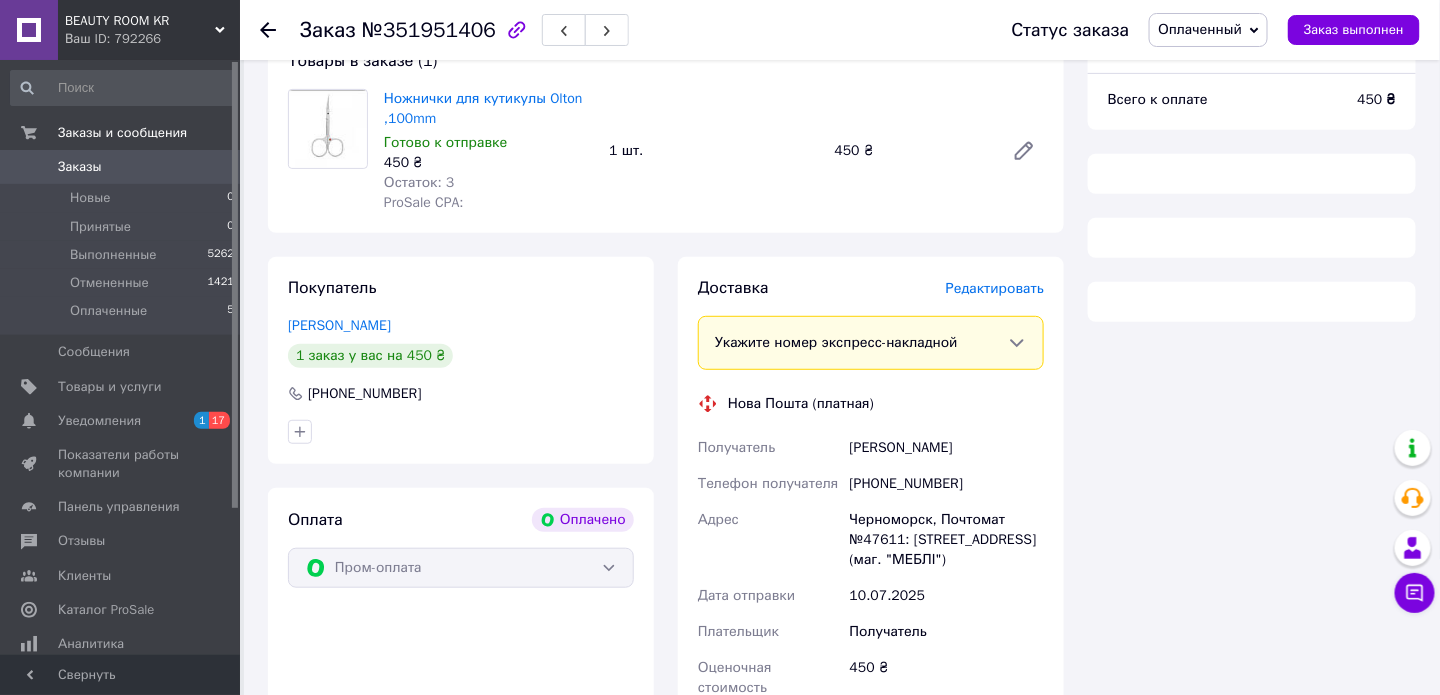 scroll, scrollTop: 492, scrollLeft: 0, axis: vertical 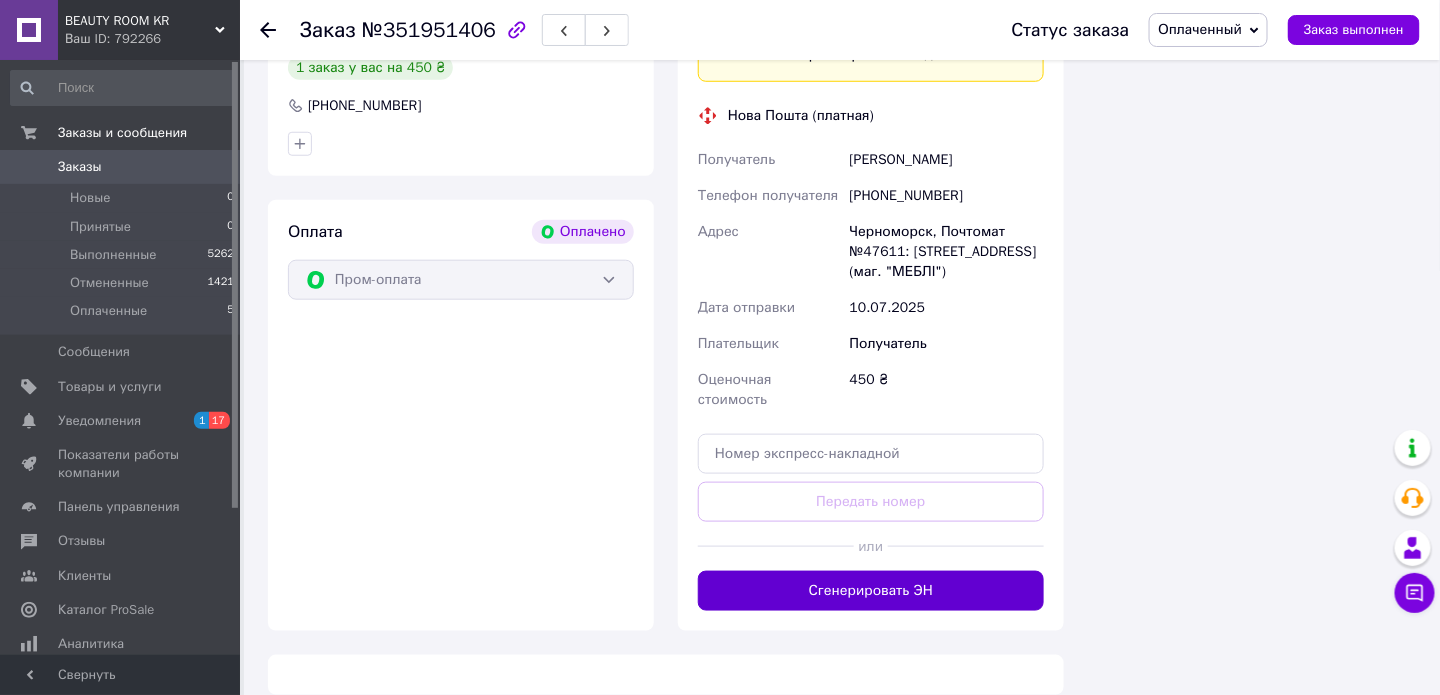 click on "Сгенерировать ЭН" at bounding box center (871, 591) 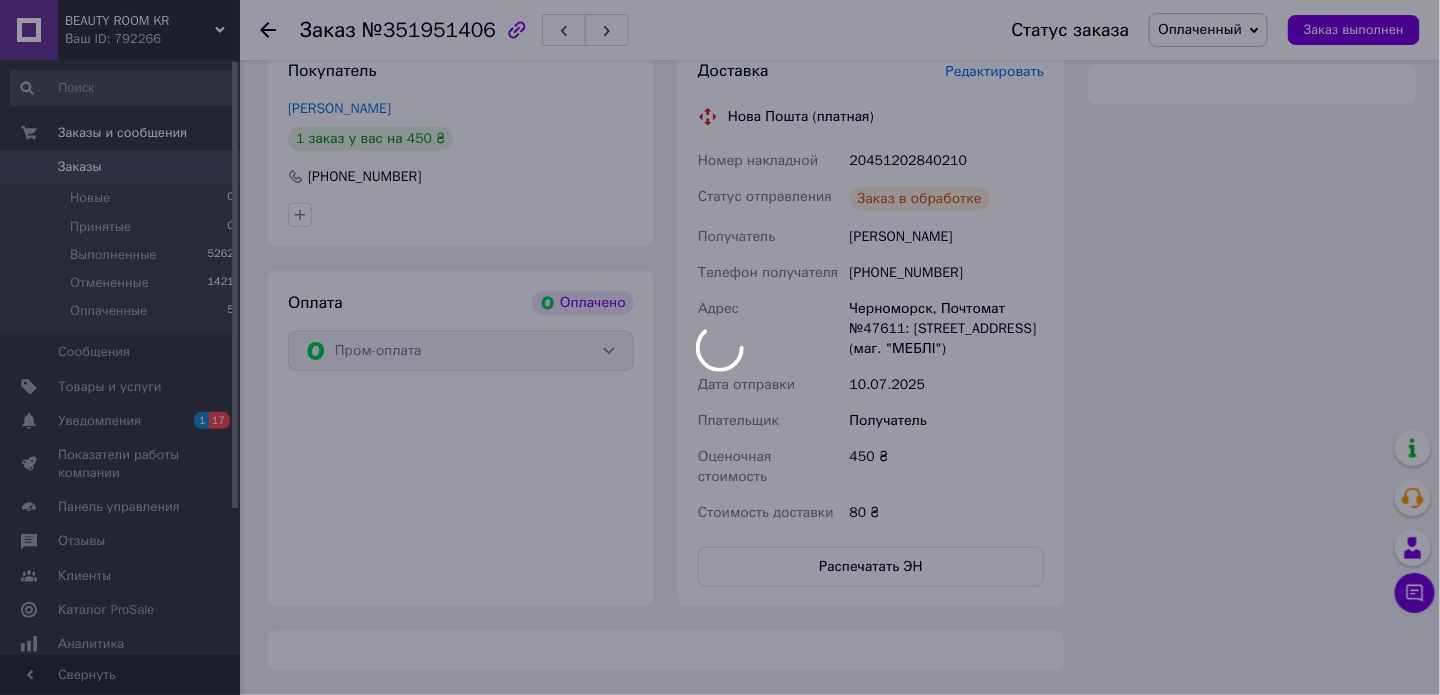 scroll, scrollTop: 400, scrollLeft: 0, axis: vertical 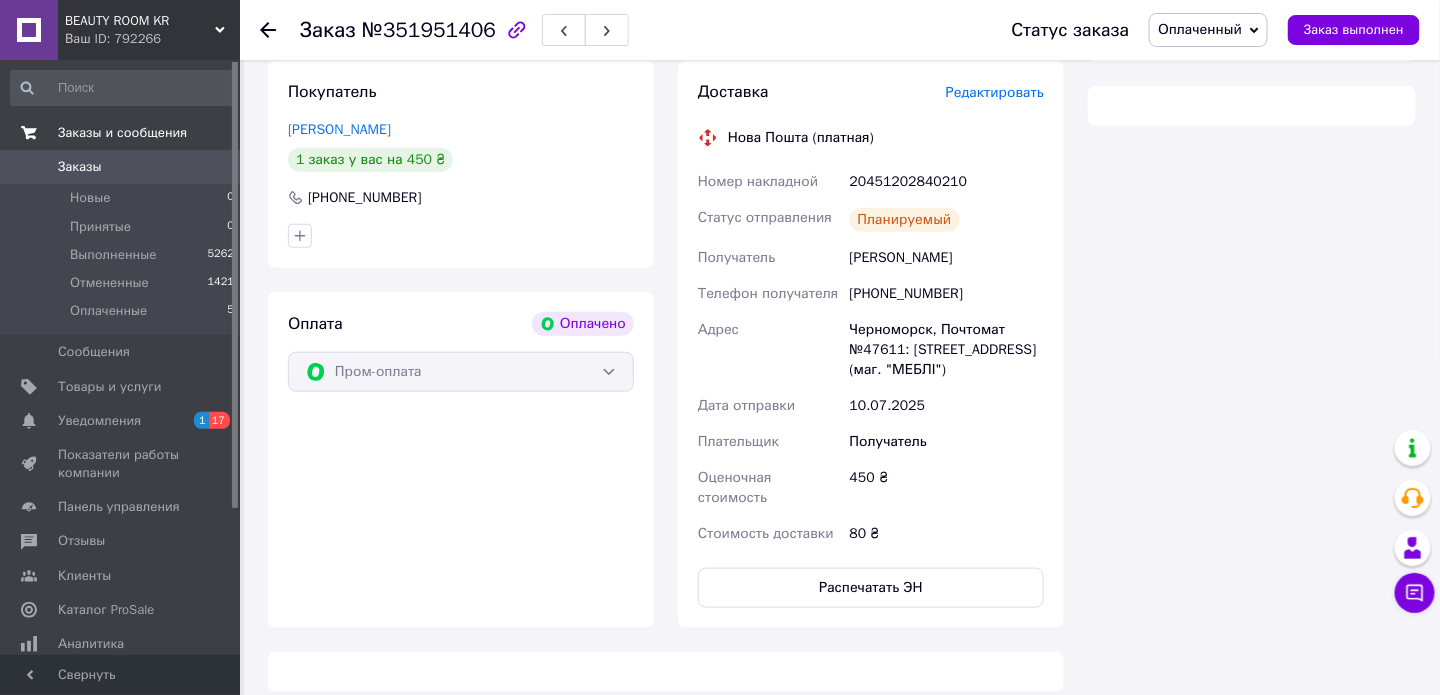 click on "Заказы и сообщения" at bounding box center (122, 133) 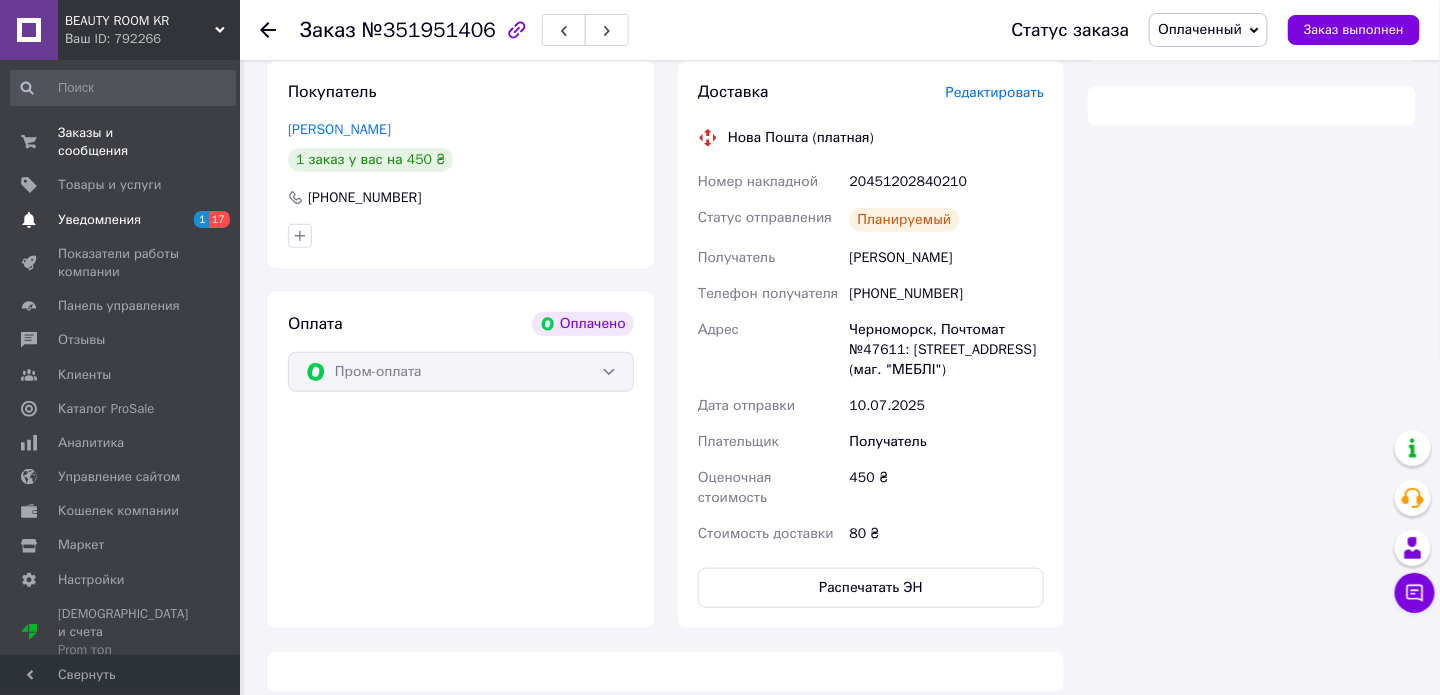 click on "Уведомления" at bounding box center (99, 220) 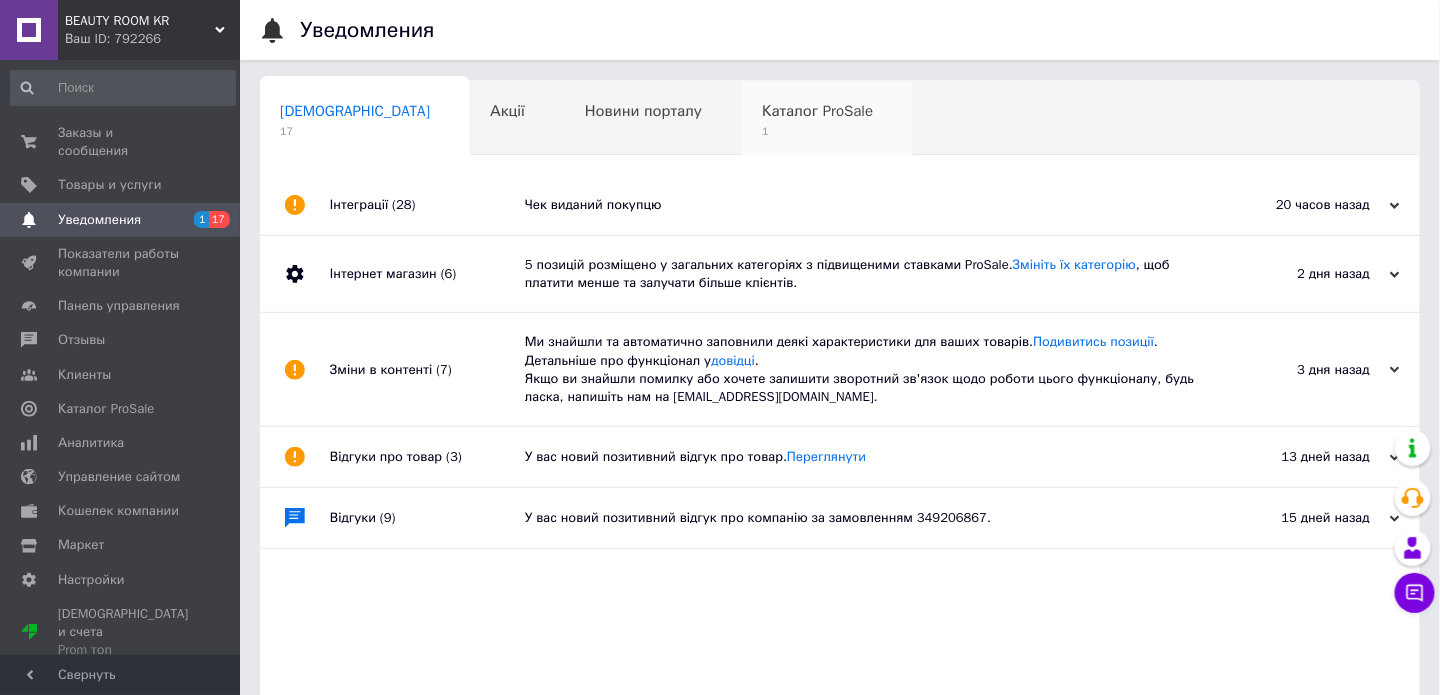 click on "Каталог ProSale" at bounding box center [817, 111] 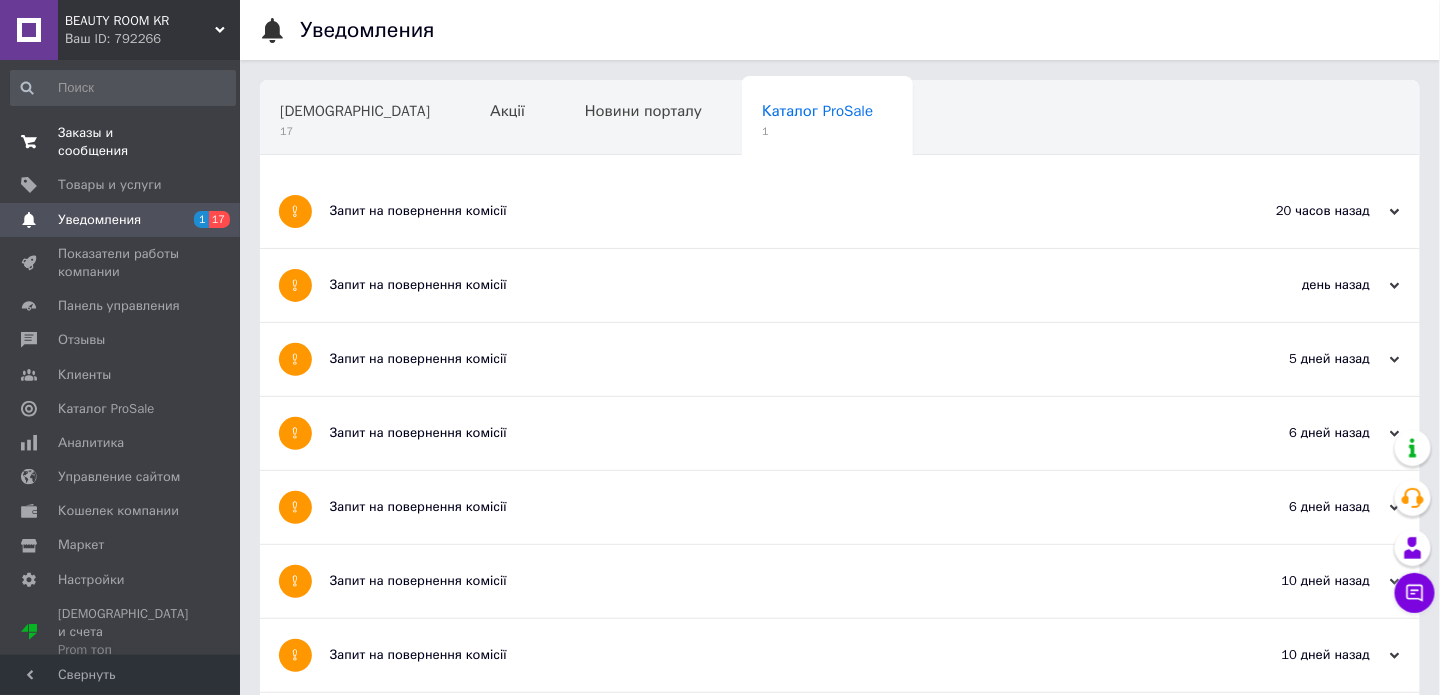 click on "Заказы и сообщения 0 0" at bounding box center [123, 142] 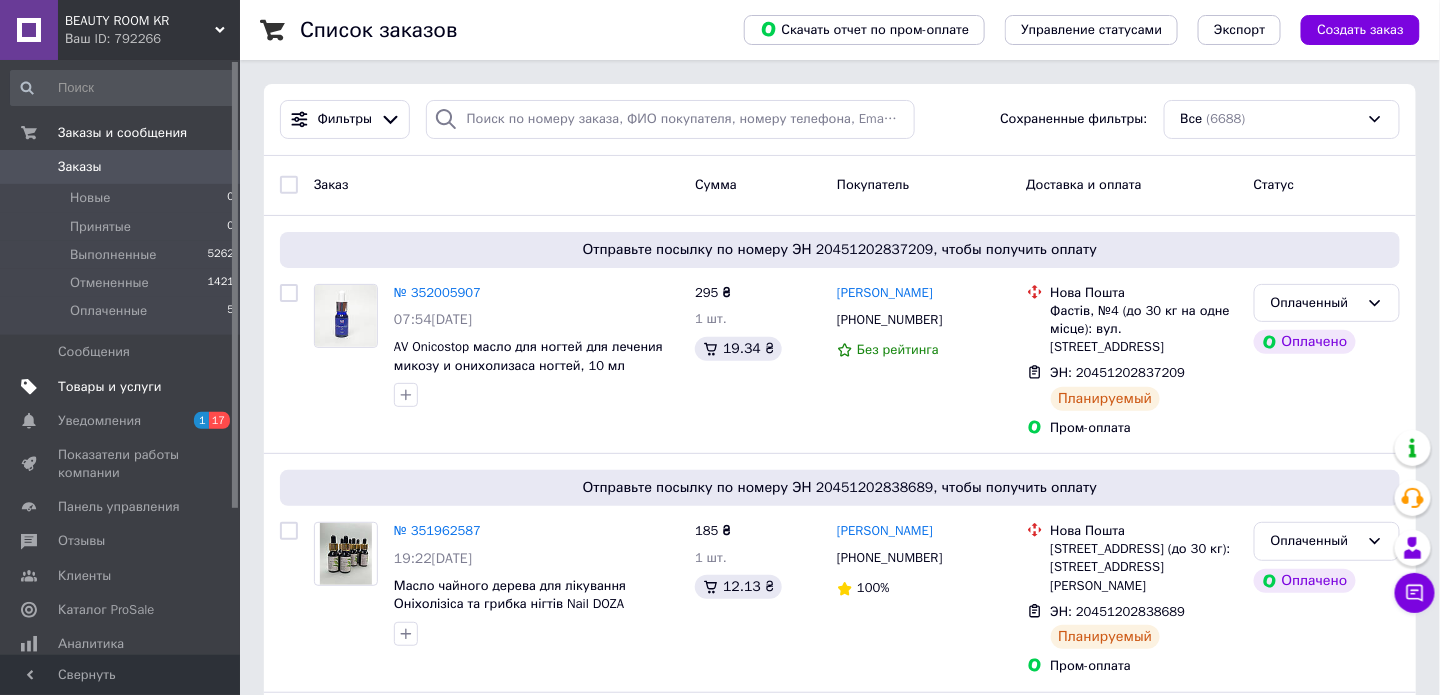 click on "Товары и услуги" at bounding box center (110, 387) 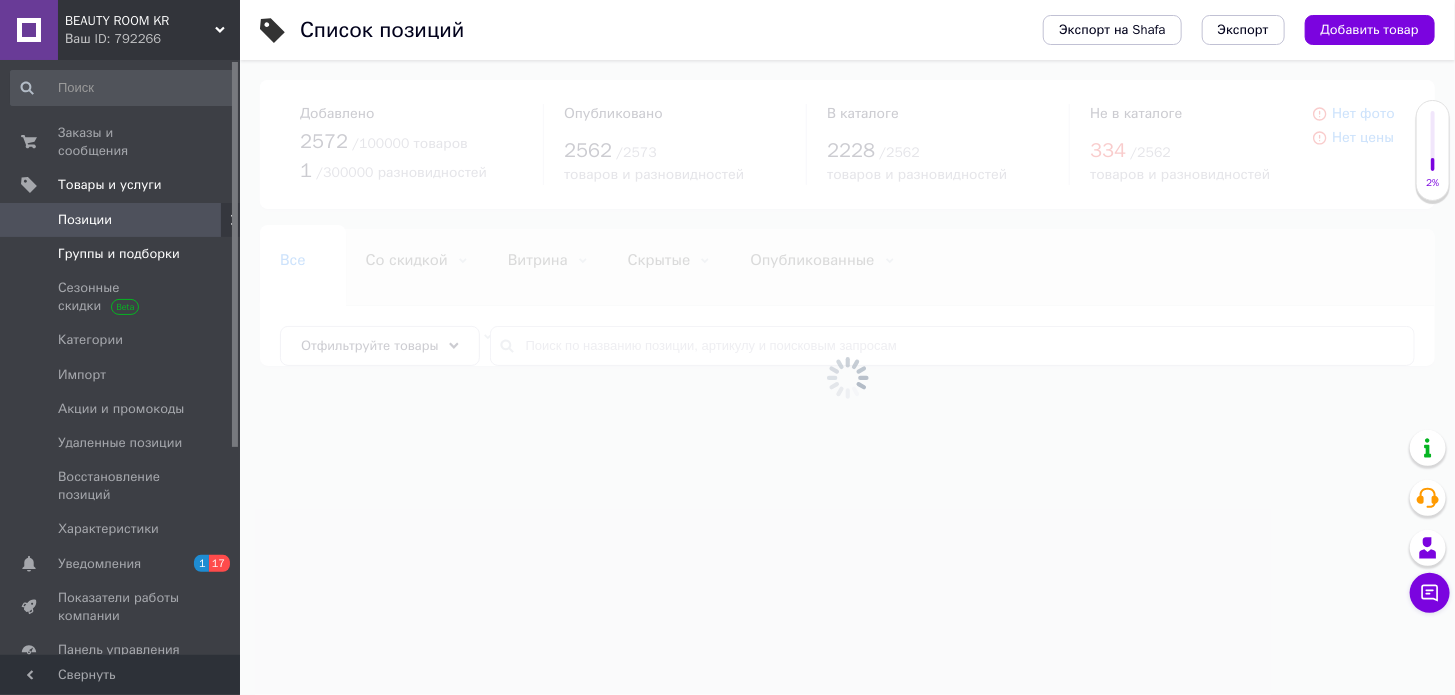 click on "Группы и подборки" at bounding box center (119, 254) 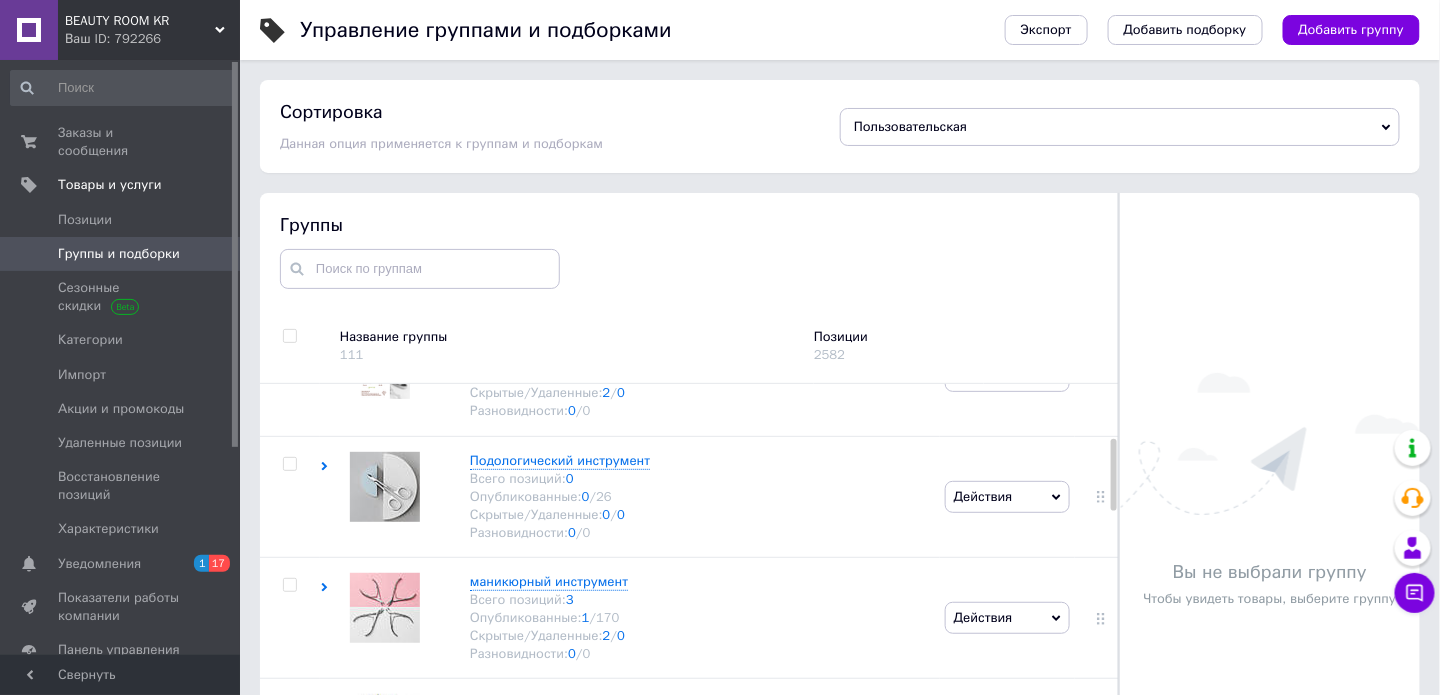 scroll, scrollTop: 300, scrollLeft: 0, axis: vertical 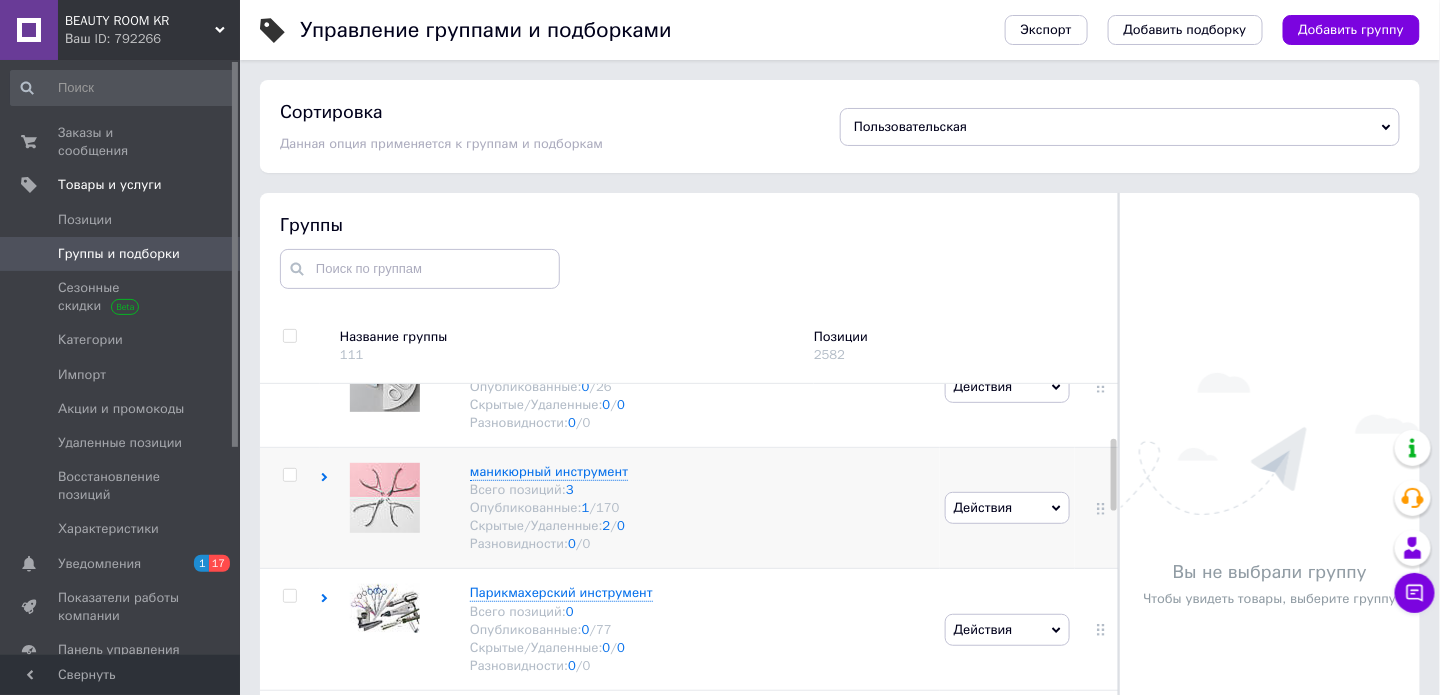 click 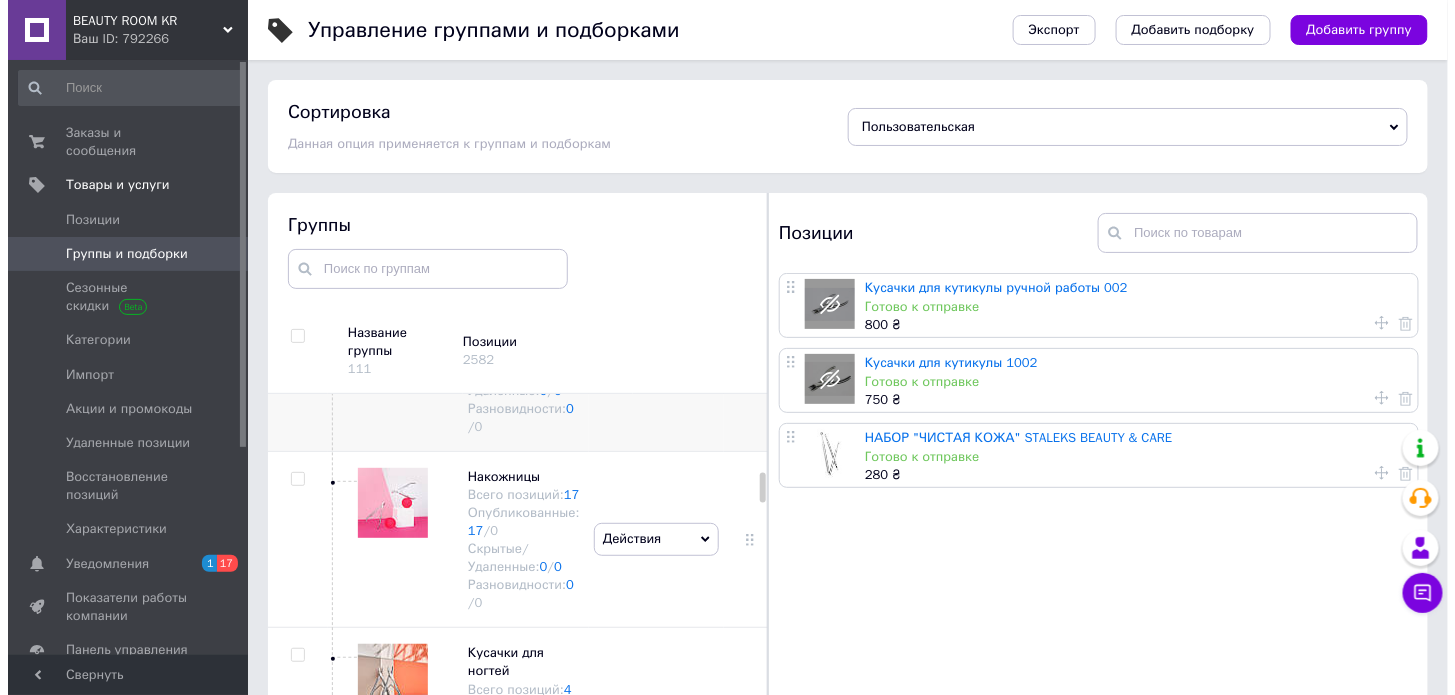 scroll, scrollTop: 1071, scrollLeft: 0, axis: vertical 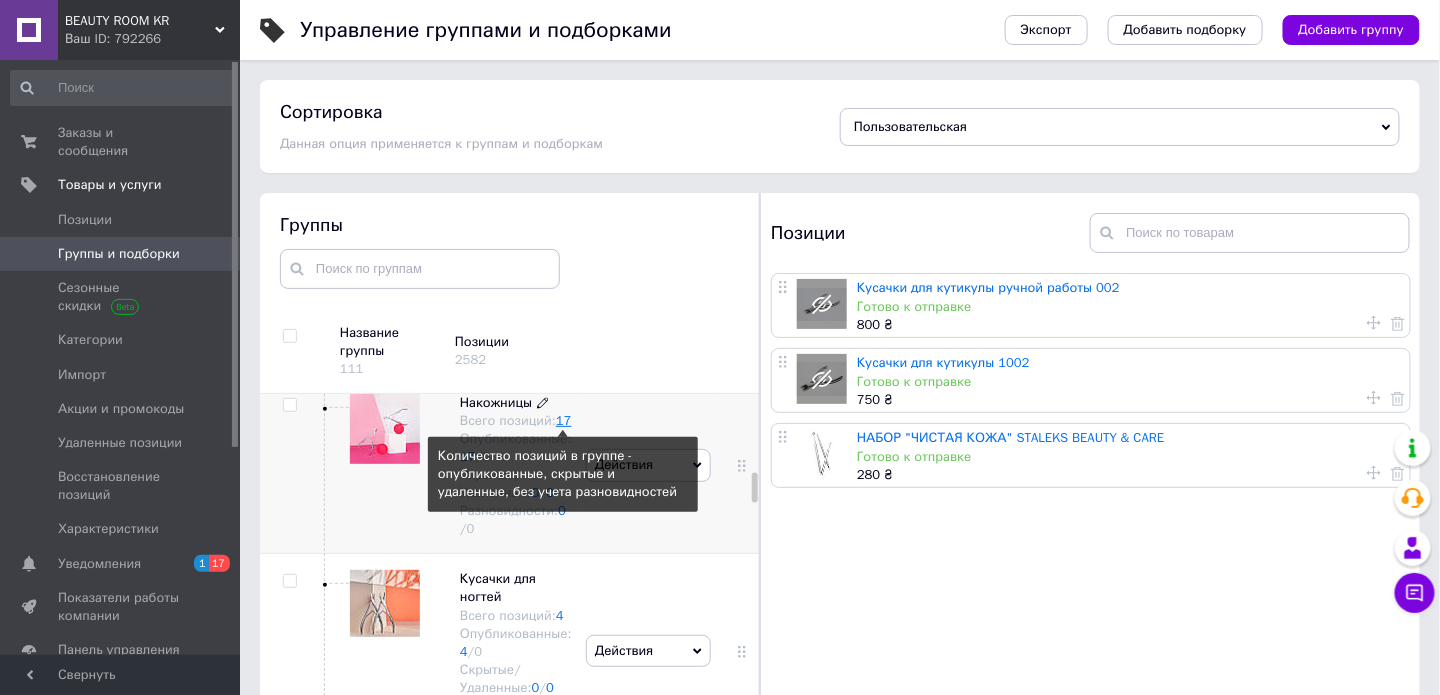 click on "17" at bounding box center [564, 420] 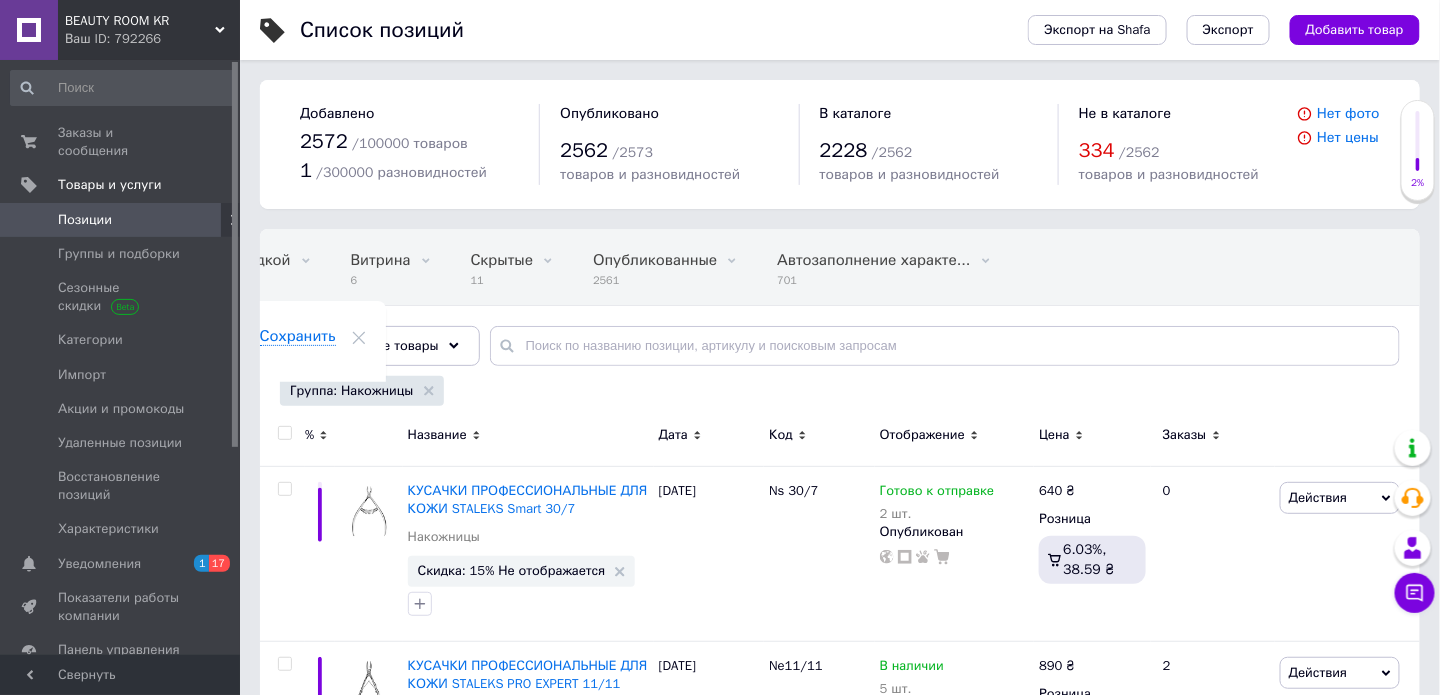 scroll, scrollTop: 0, scrollLeft: 174, axis: horizontal 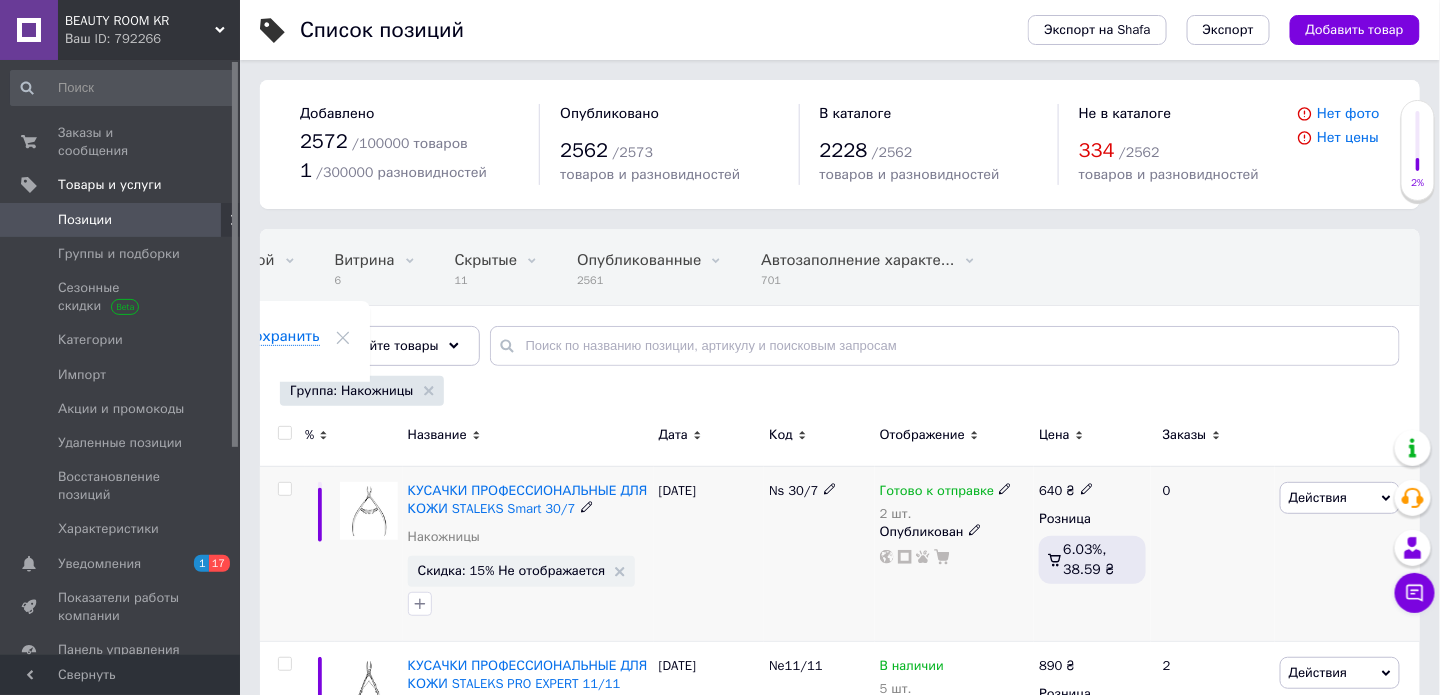 click on "Действия" at bounding box center [1340, 498] 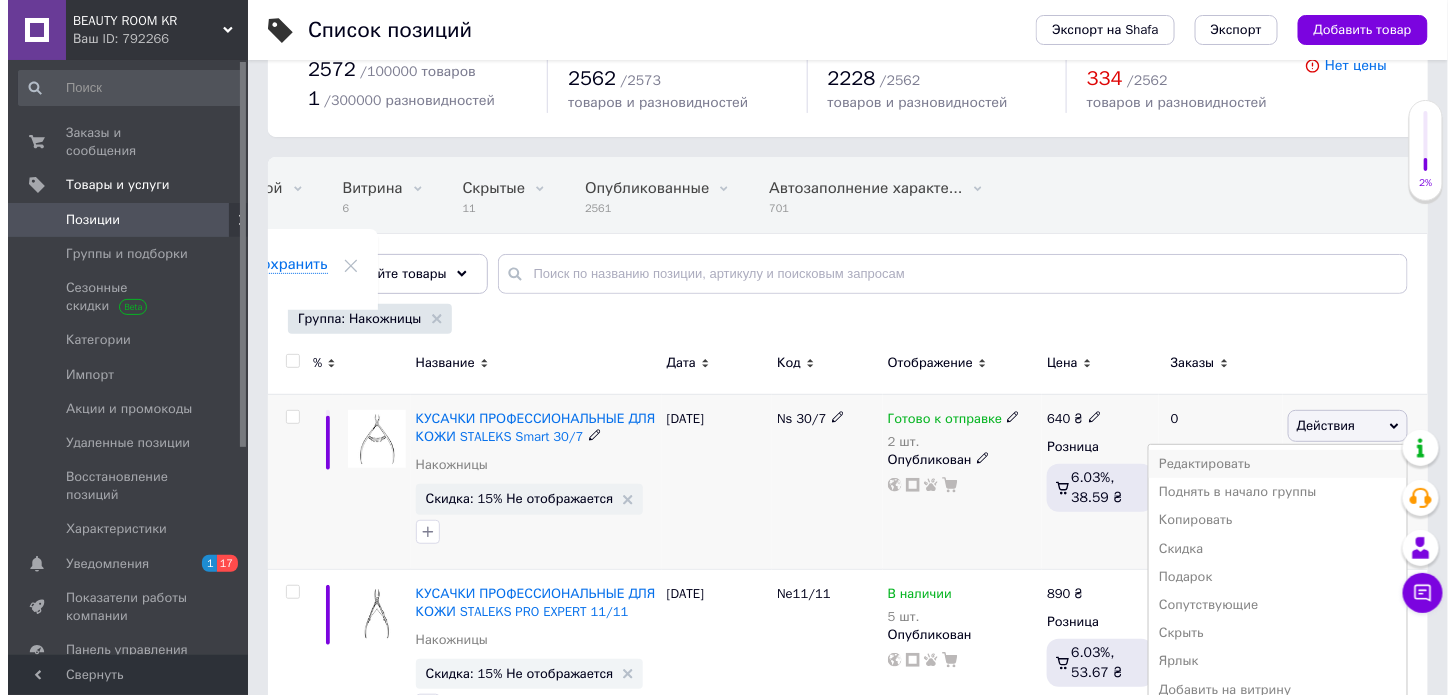 scroll, scrollTop: 100, scrollLeft: 0, axis: vertical 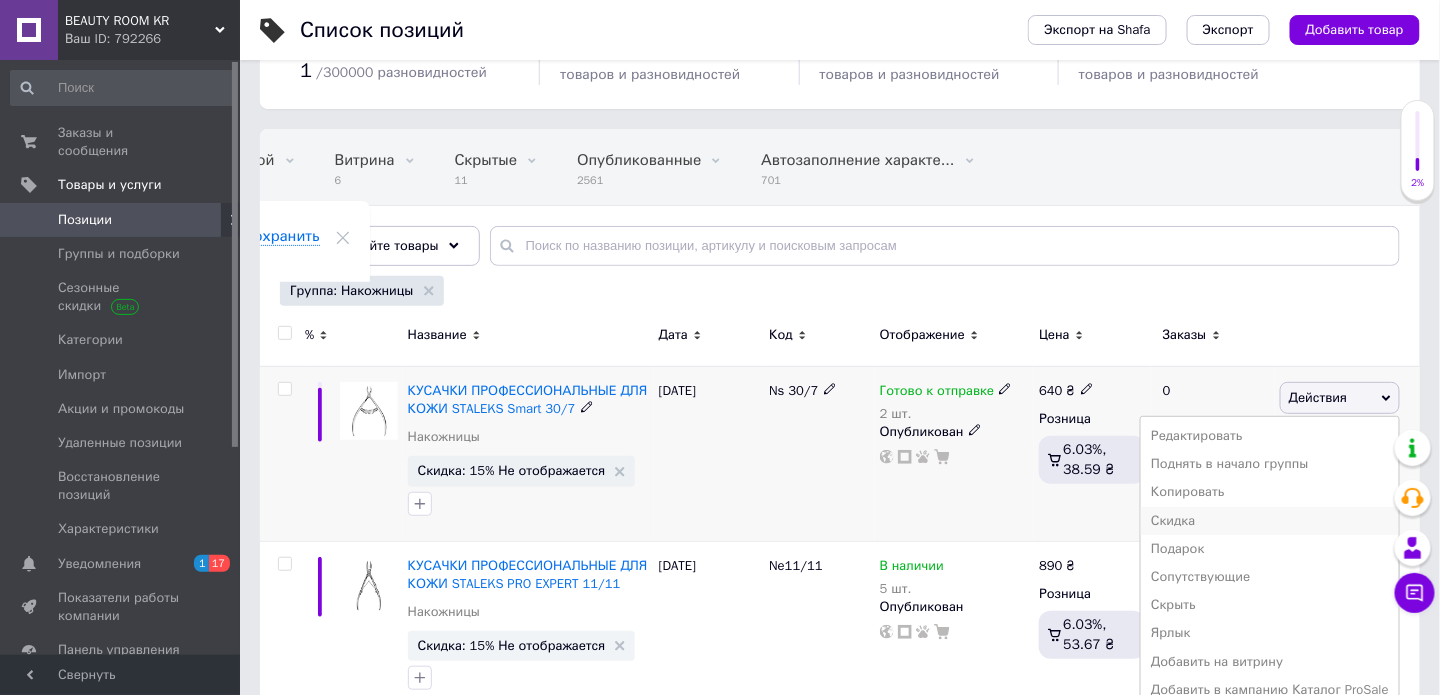 click on "Скидка" at bounding box center (1270, 521) 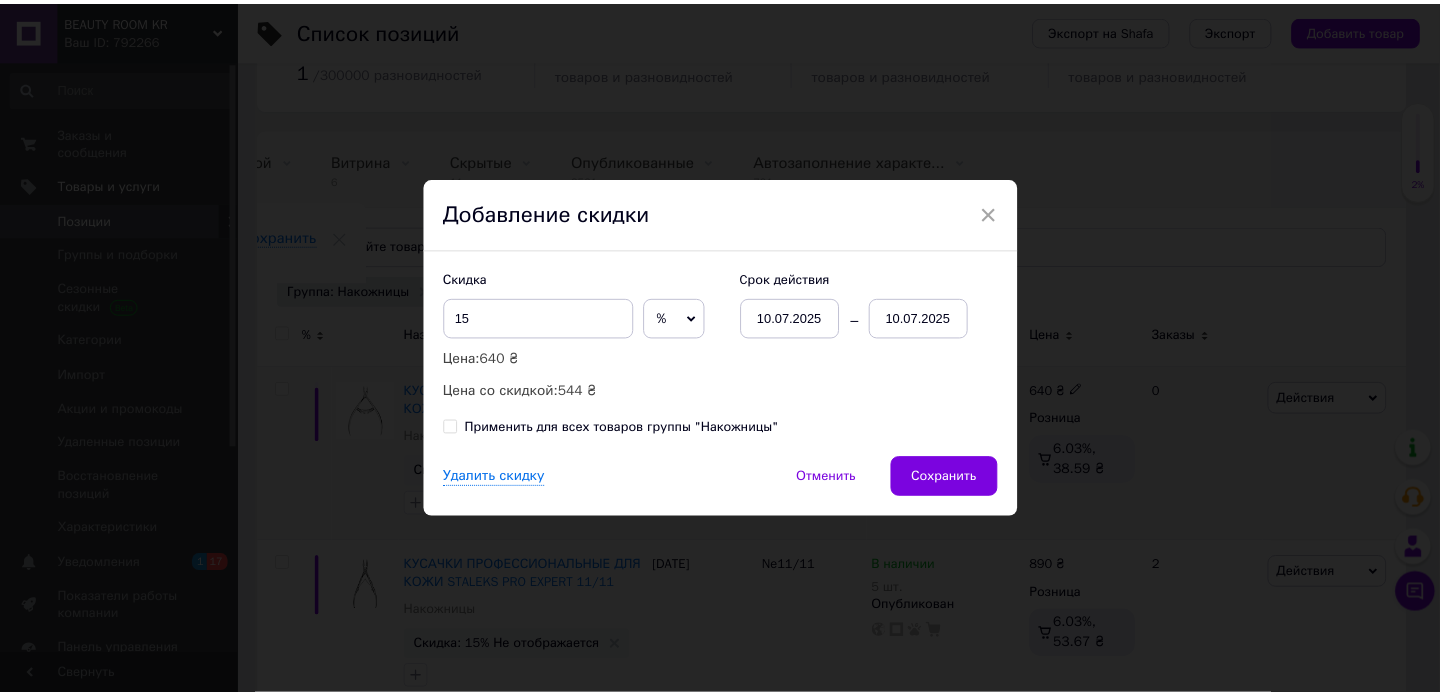 scroll, scrollTop: 0, scrollLeft: 173, axis: horizontal 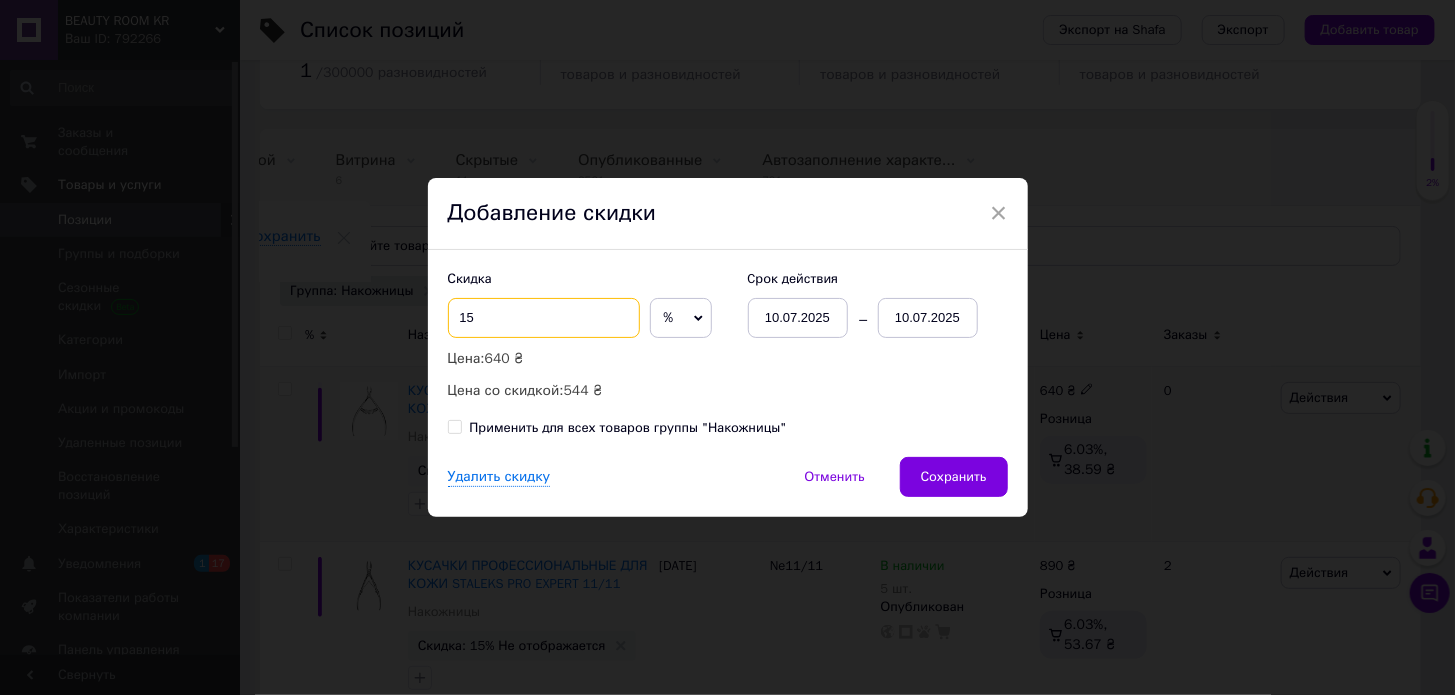 click on "15" at bounding box center [544, 318] 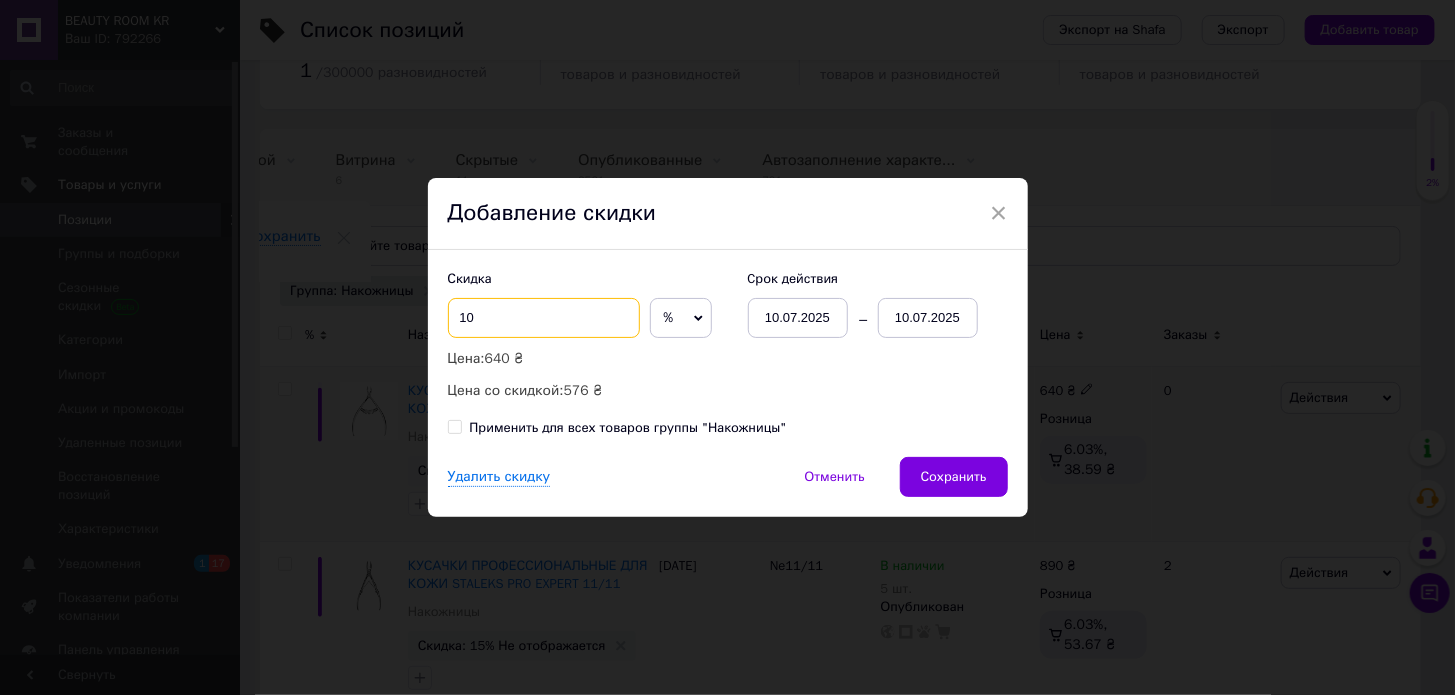type on "10" 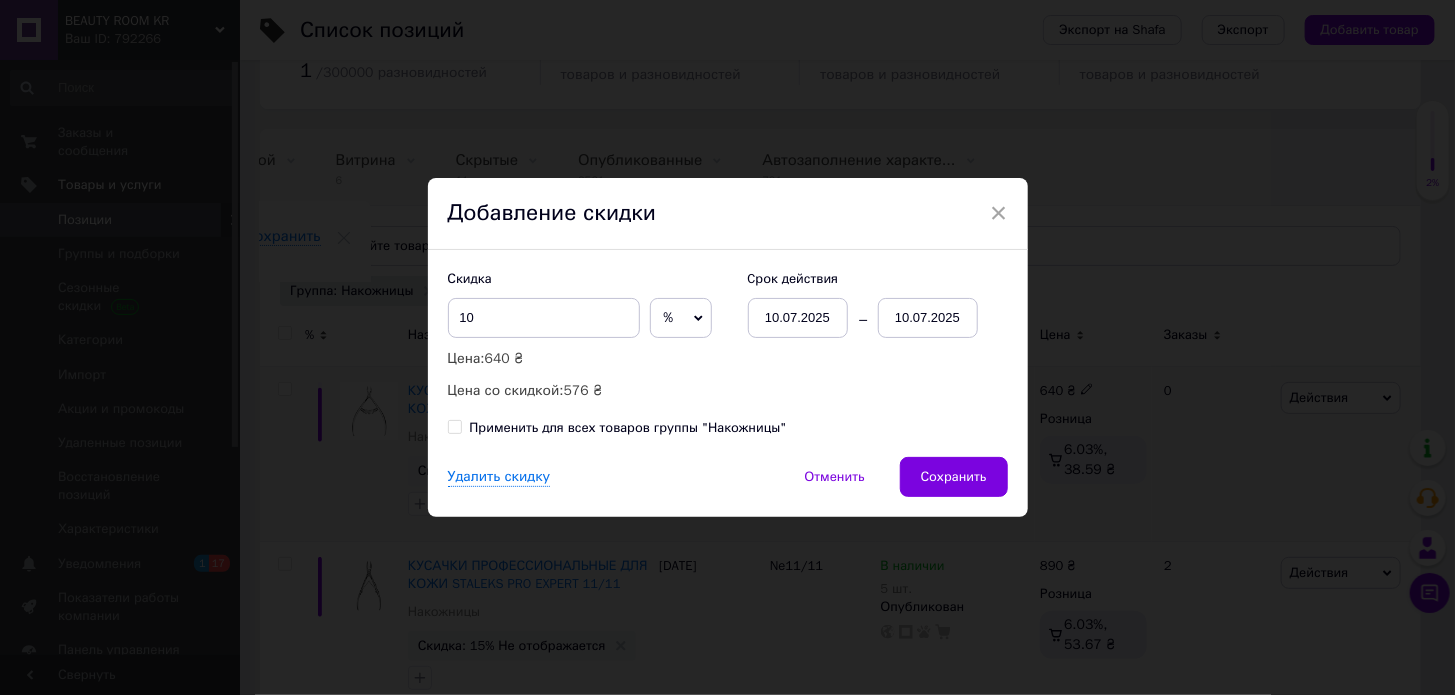 click on "Применить для всех товаров группы "Накожницы"" at bounding box center (454, 426) 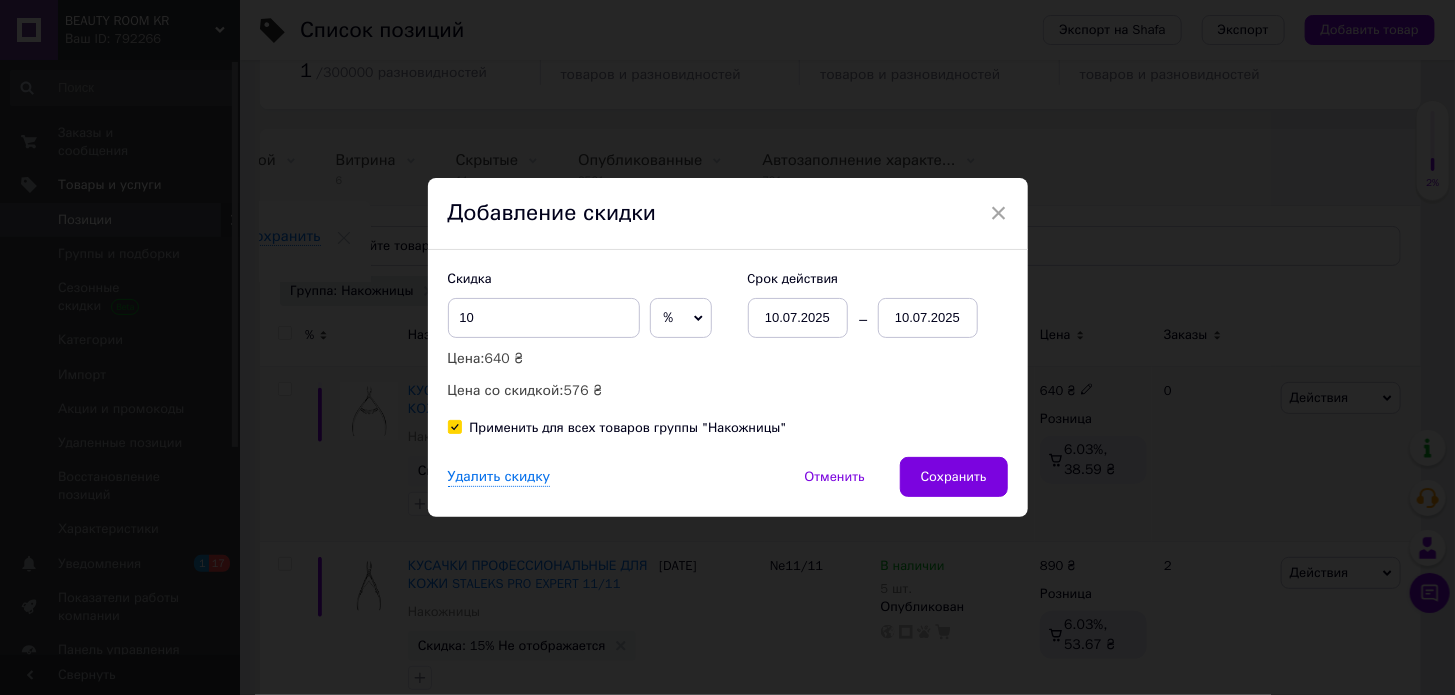 checkbox on "true" 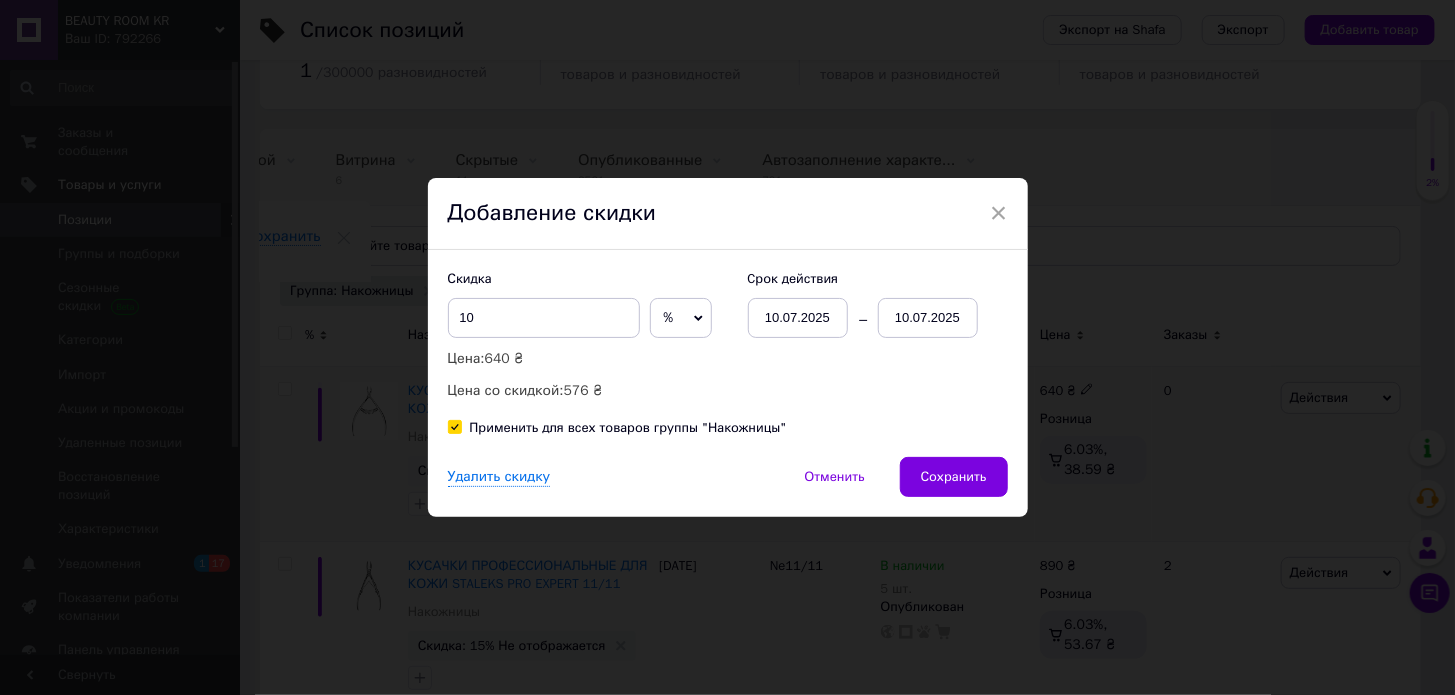 click on "10.07.2025" at bounding box center [928, 318] 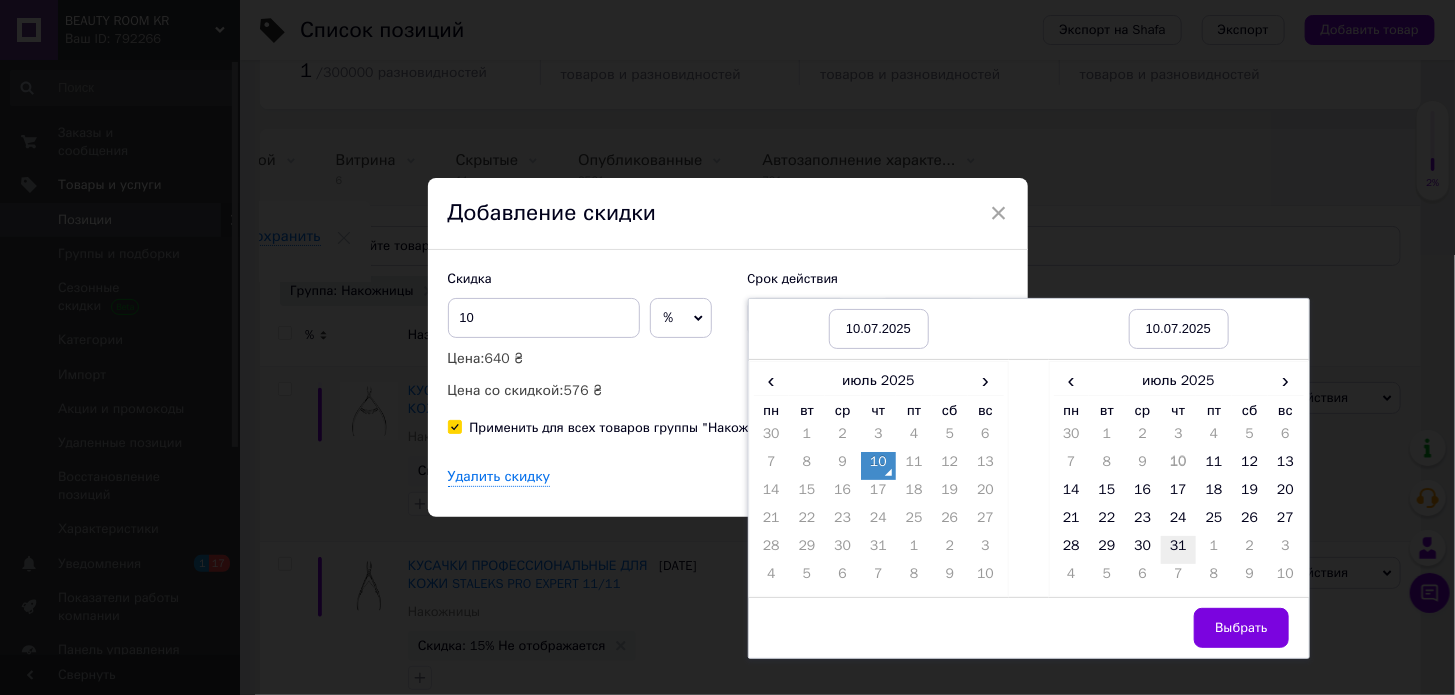 click on "31" at bounding box center (1179, 550) 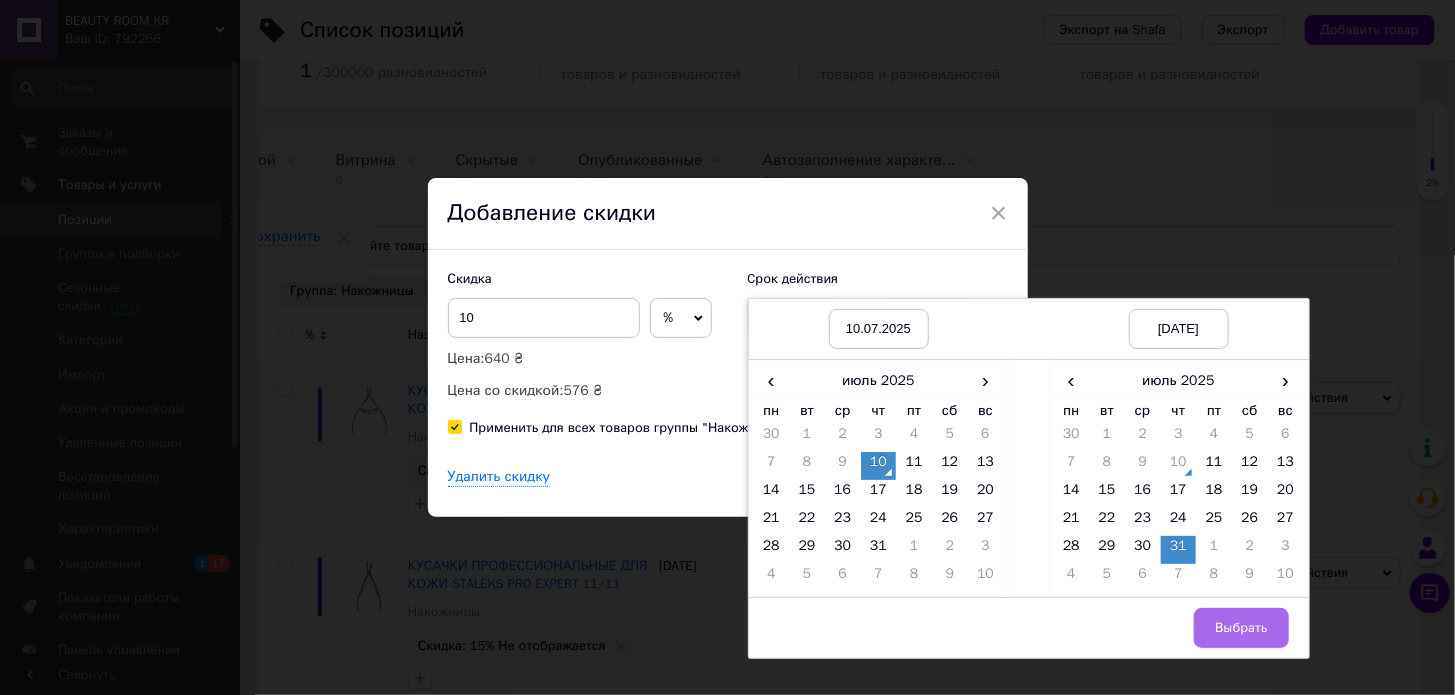click on "Выбрать" at bounding box center (1241, 628) 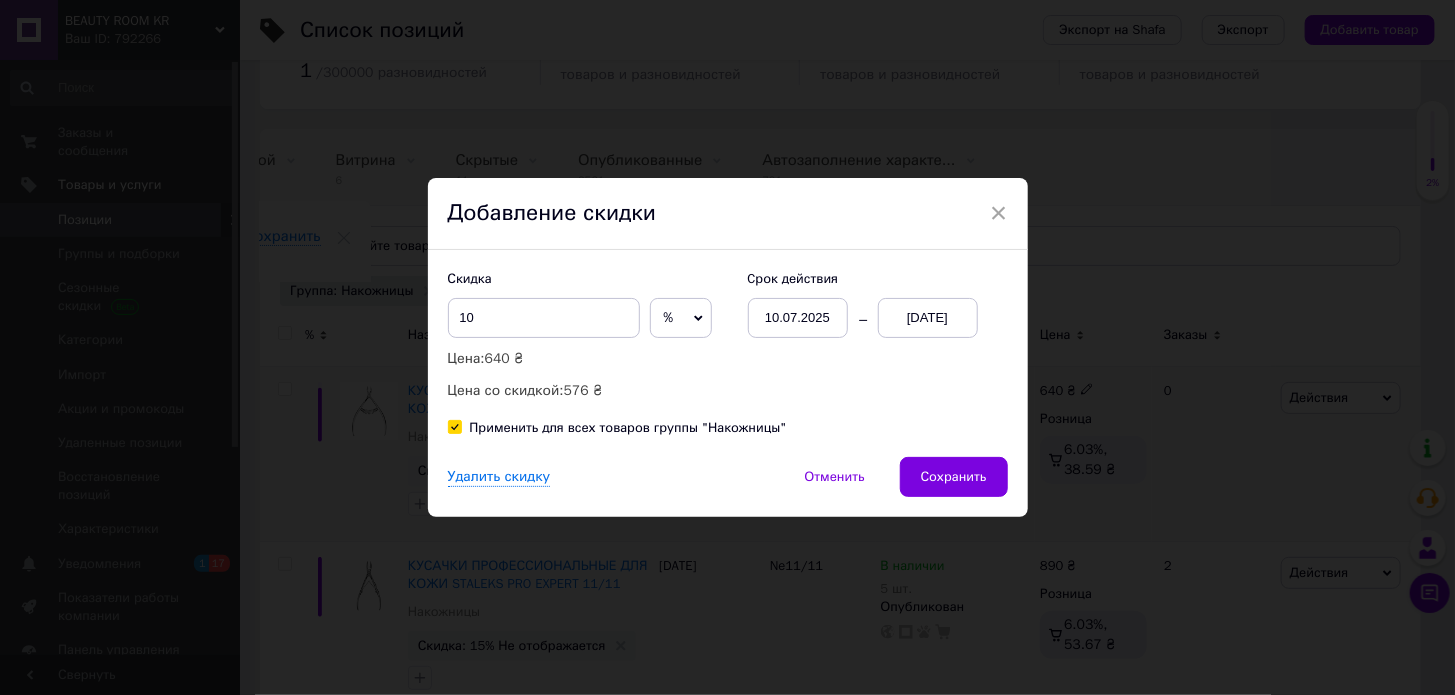 click on "Скидка 10 % ₴ Цена:  640   ₴ Цена со скидкой:  576   ₴ Cрок действия [DATE] [DATE] Применить для всех товаров группы "Накожницы"" at bounding box center (728, 353) 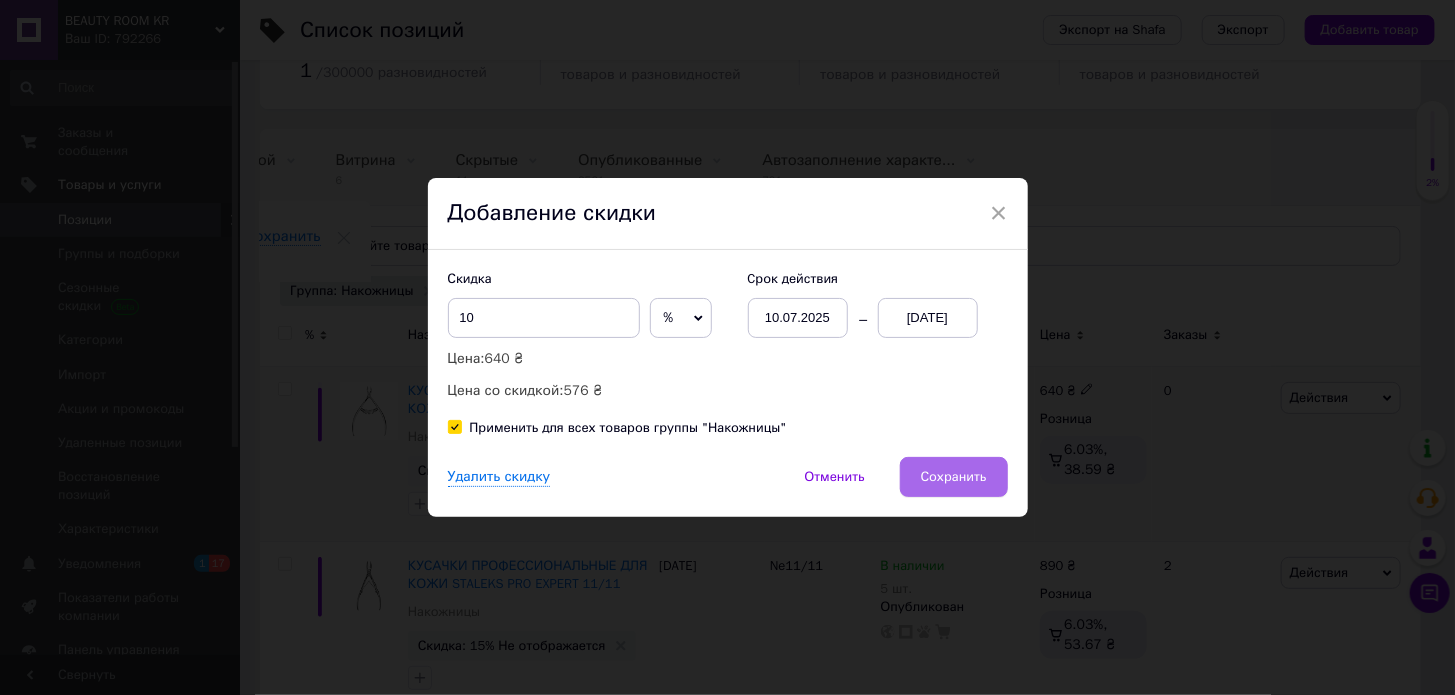 click on "Сохранить" at bounding box center (954, 477) 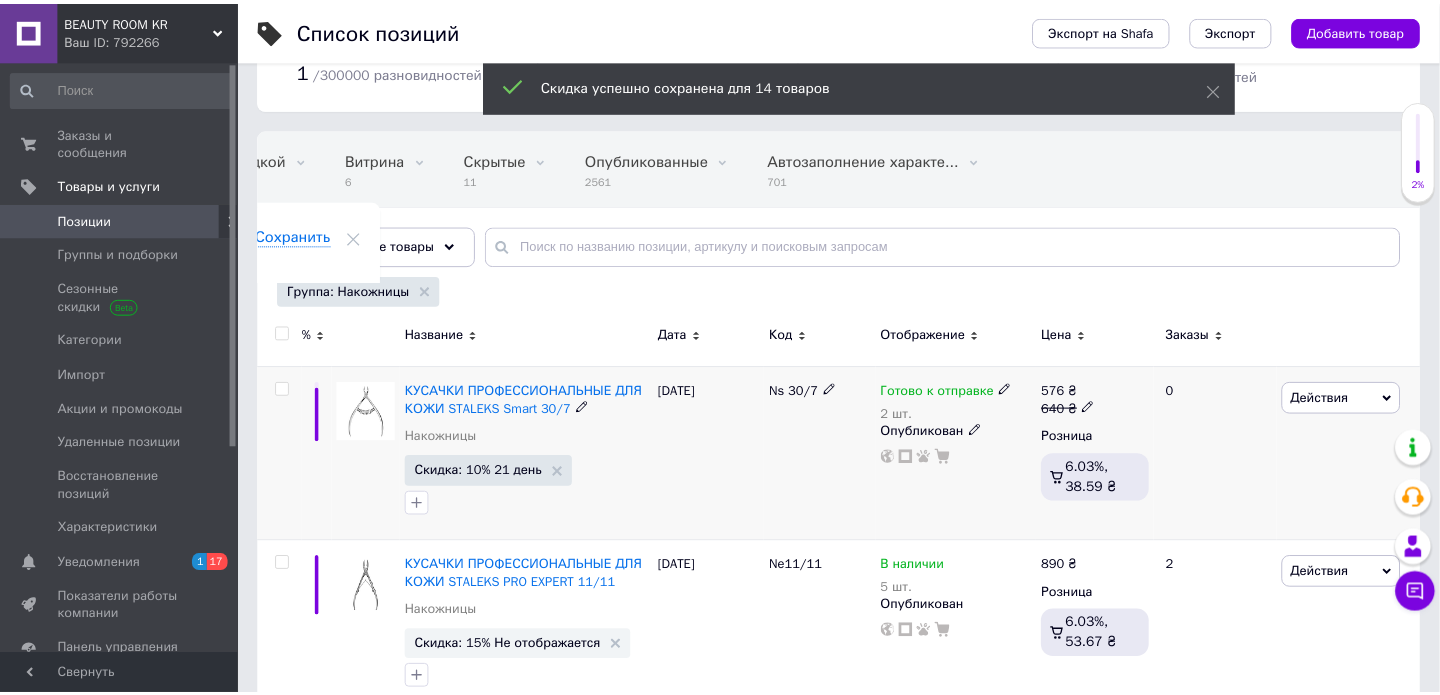 scroll, scrollTop: 0, scrollLeft: 174, axis: horizontal 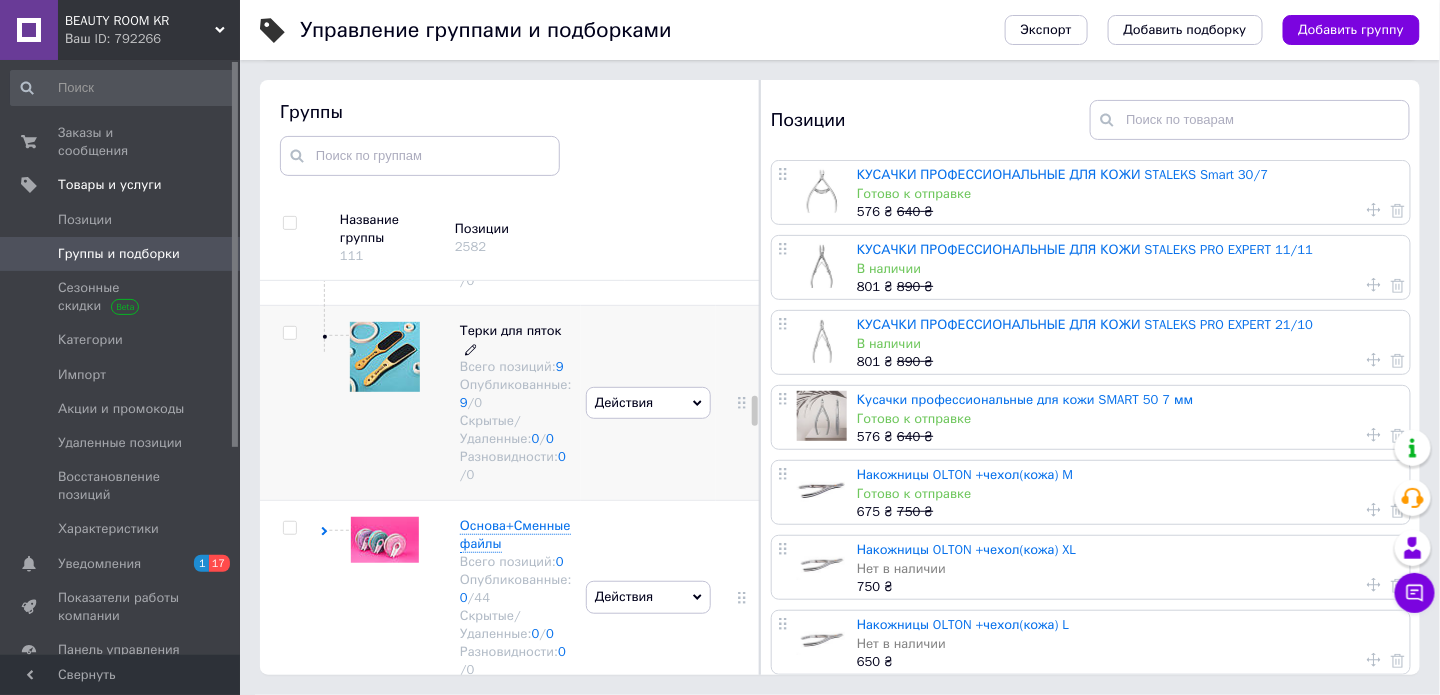 click on "Терки для пяток Всего позиций:  9 Опубликованные:  9  /  0 Скрытые/Удаленные:  0  /  0 Разновидности:  0  /  0" at bounding box center (506, 403) 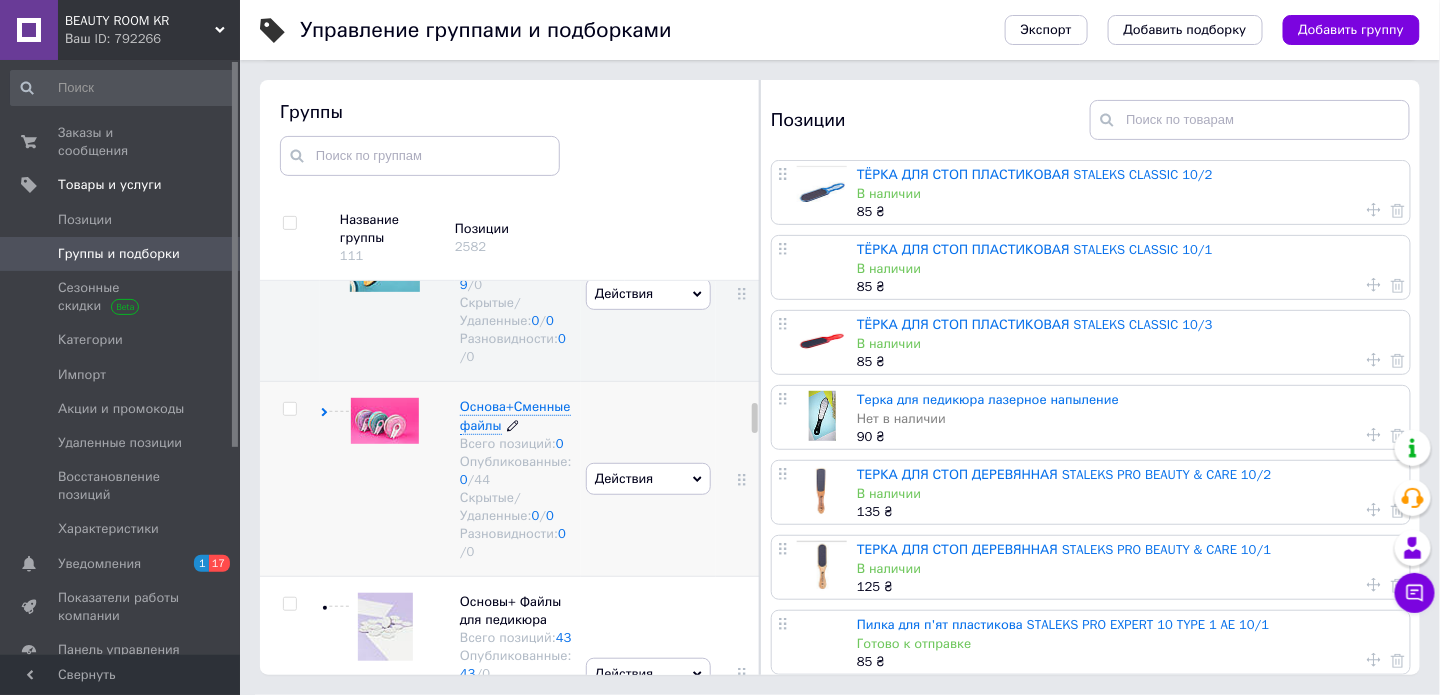 scroll, scrollTop: 1577, scrollLeft: 0, axis: vertical 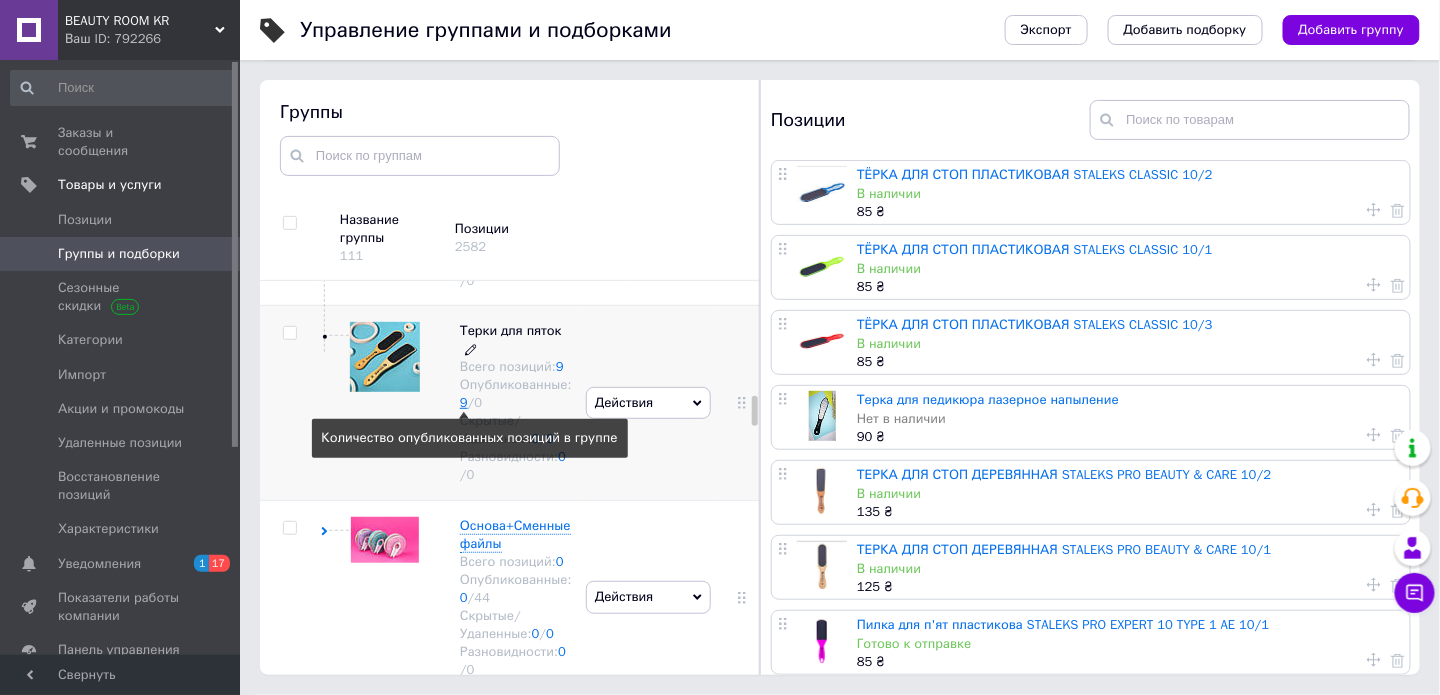 click on "9" at bounding box center (464, 402) 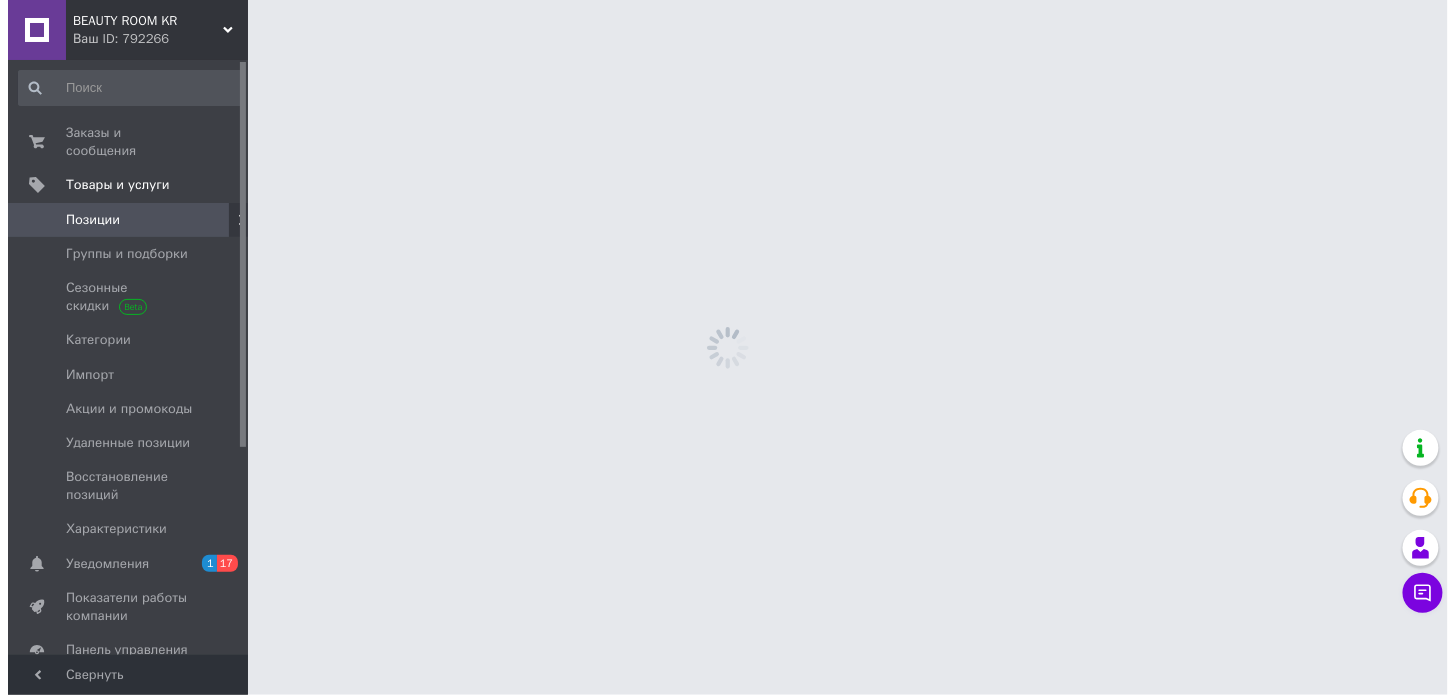 scroll, scrollTop: 0, scrollLeft: 0, axis: both 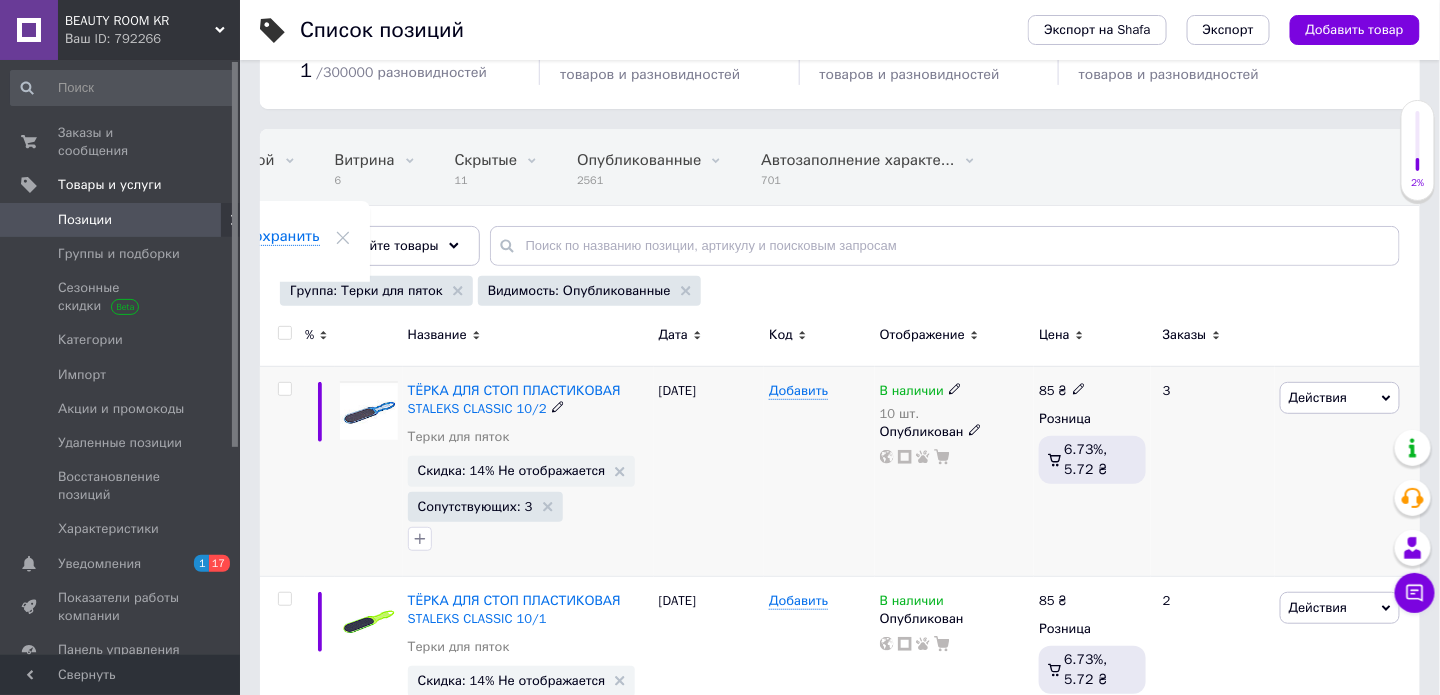 click on "Действия" at bounding box center [1318, 397] 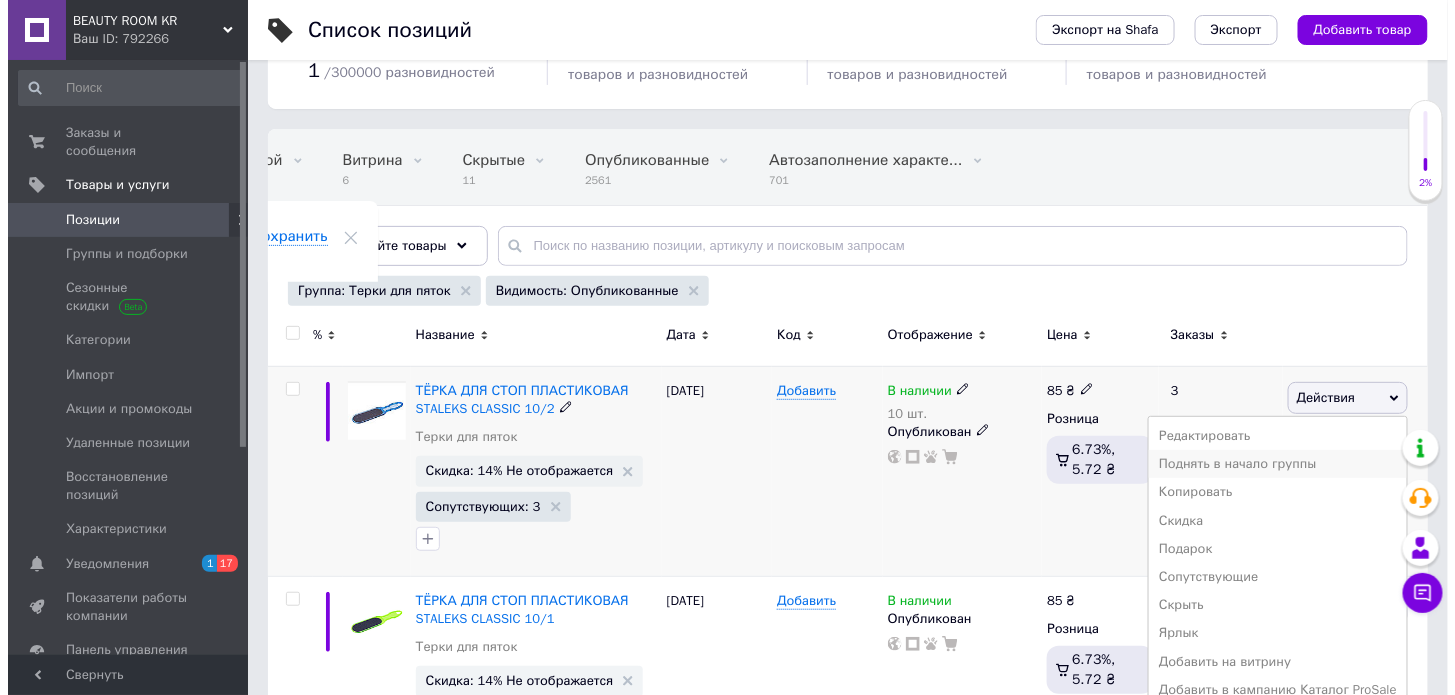 scroll, scrollTop: 200, scrollLeft: 0, axis: vertical 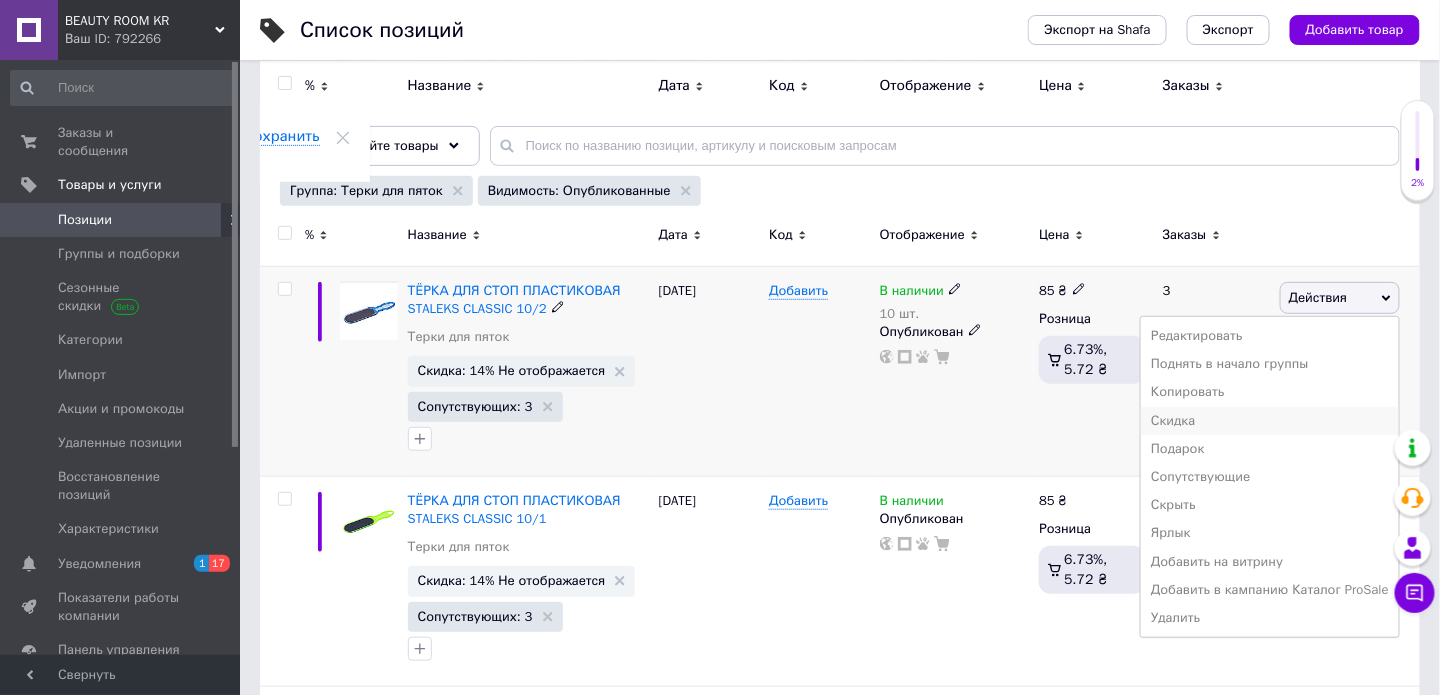 click on "Скидка" at bounding box center [1270, 421] 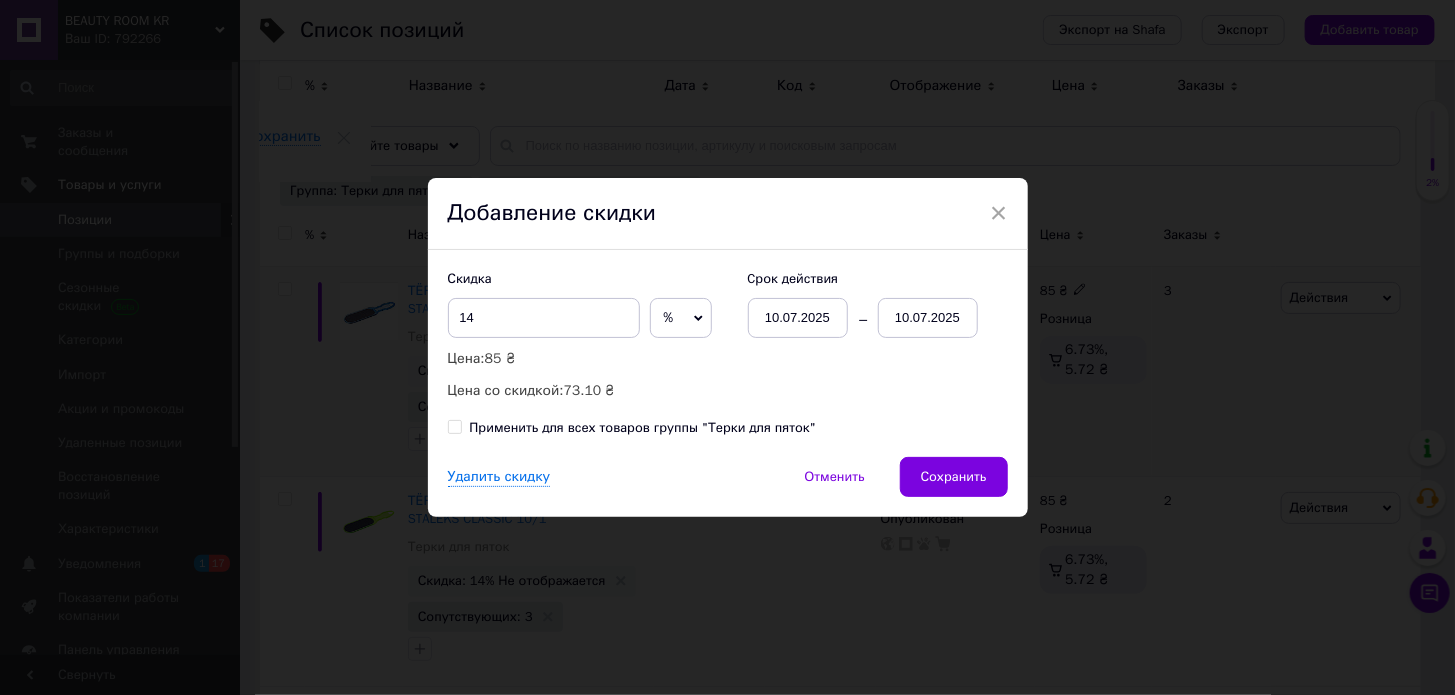 click on "10.07.2025" at bounding box center [928, 318] 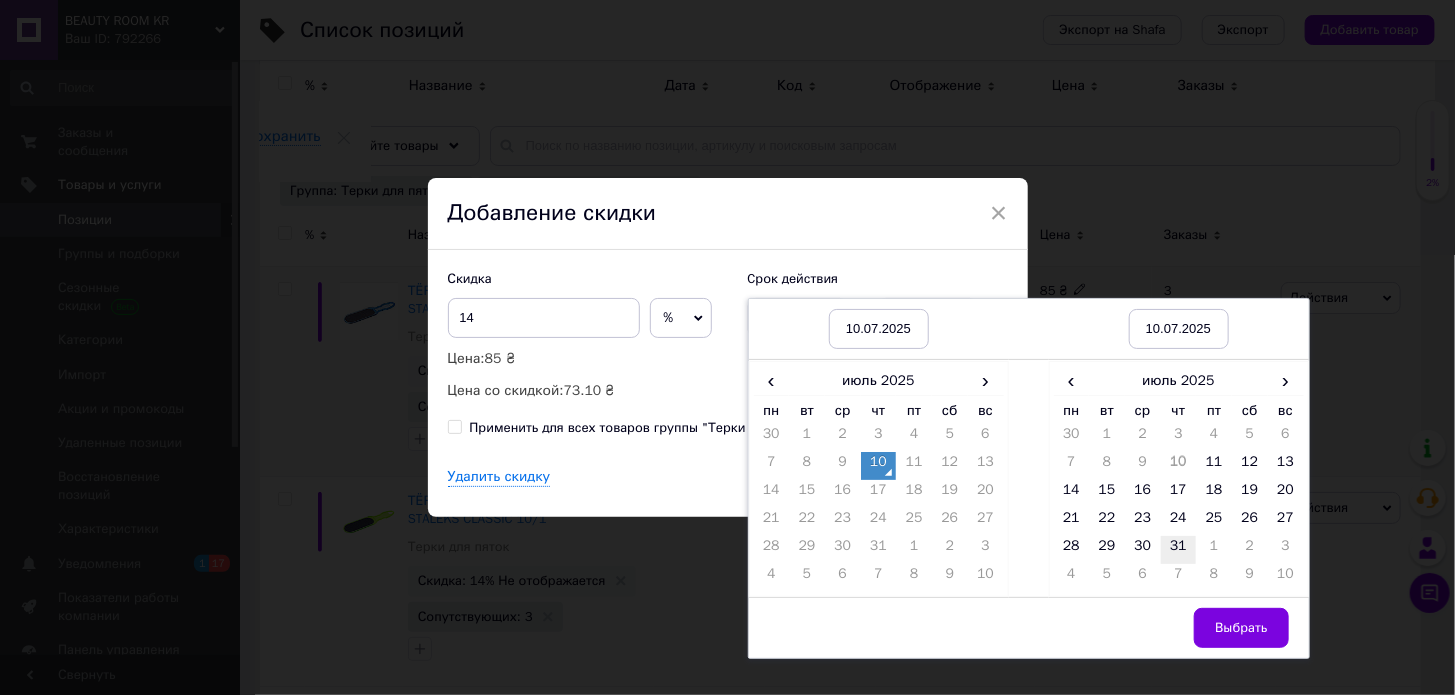 click on "31" at bounding box center [1179, 550] 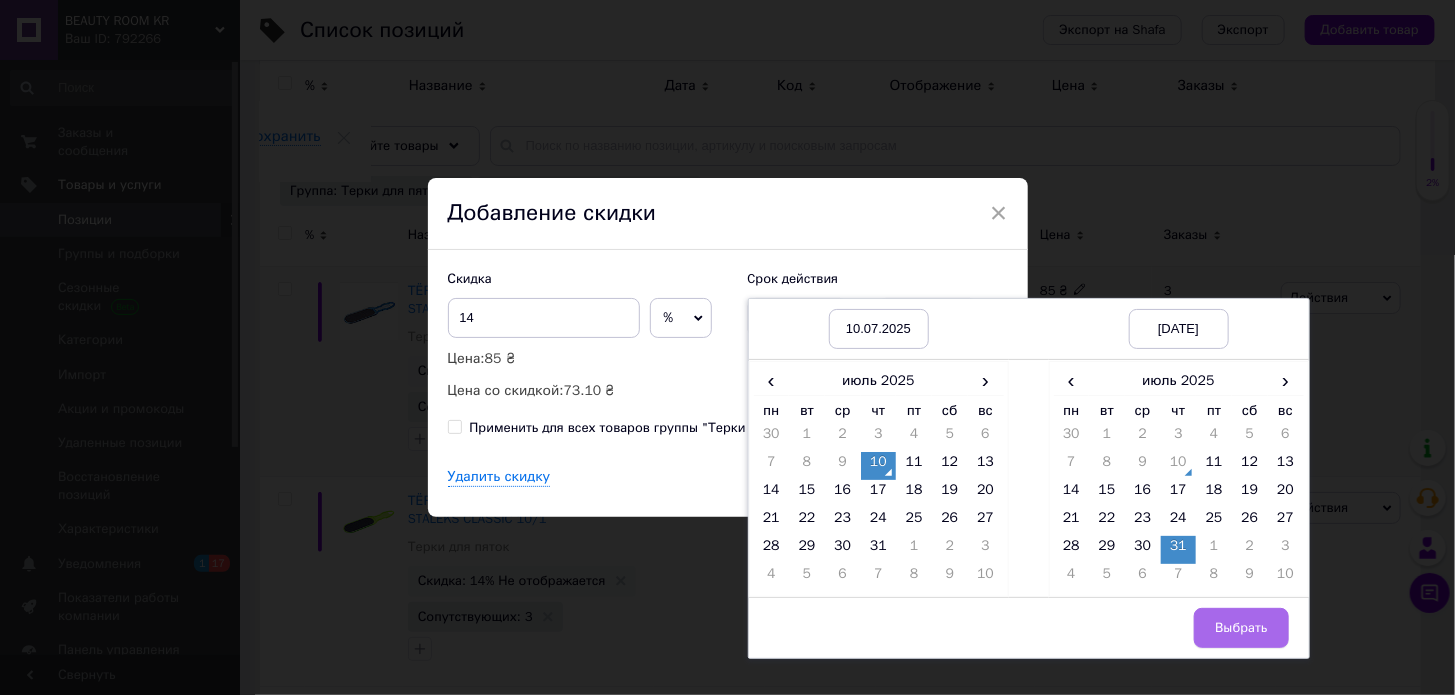 click on "Выбрать" at bounding box center [1241, 628] 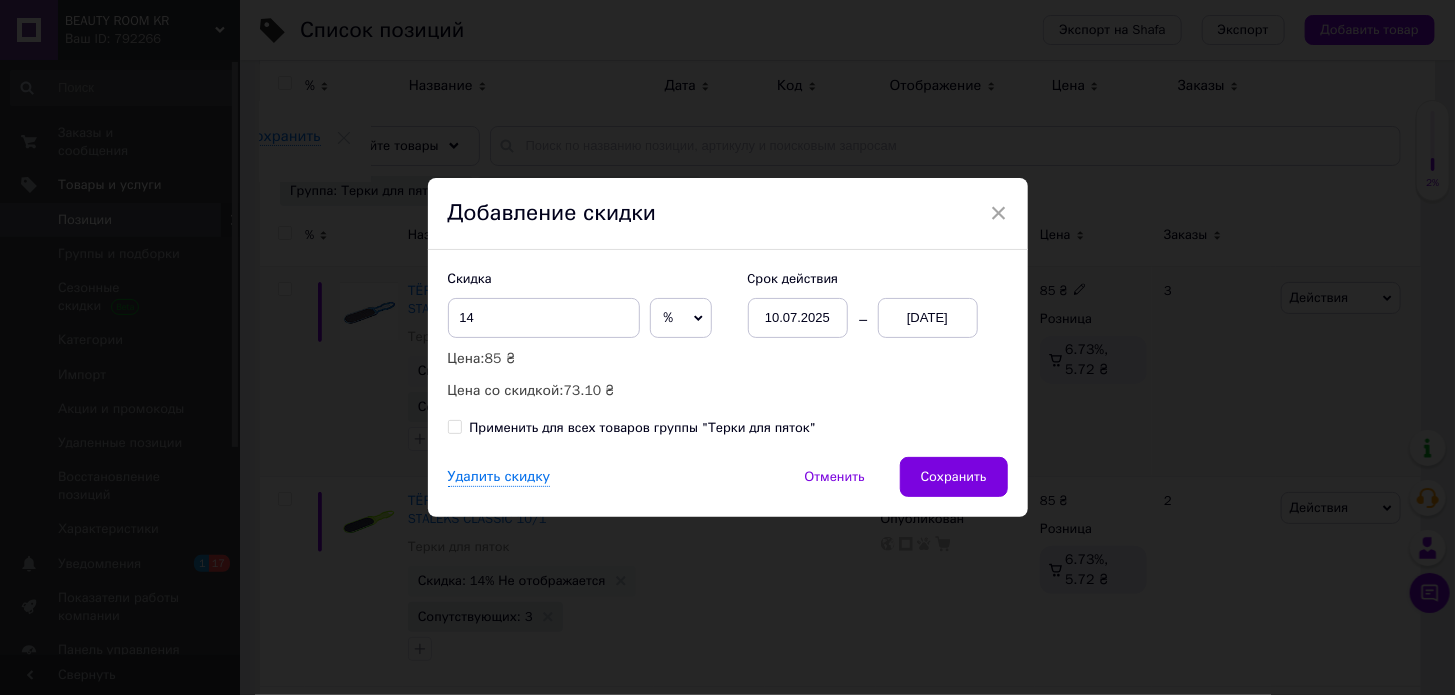 click on "Применить для всех товаров группы "Терки для пяток"" at bounding box center (454, 426) 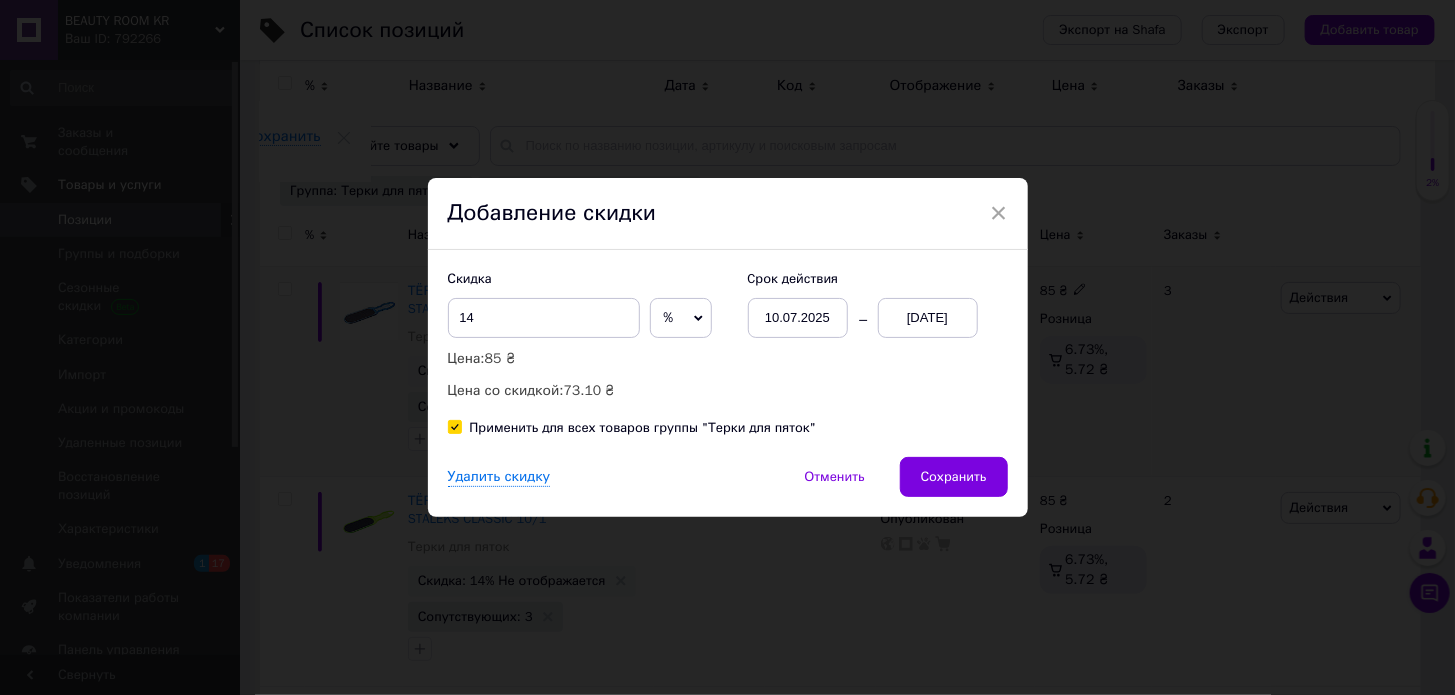 checkbox on "true" 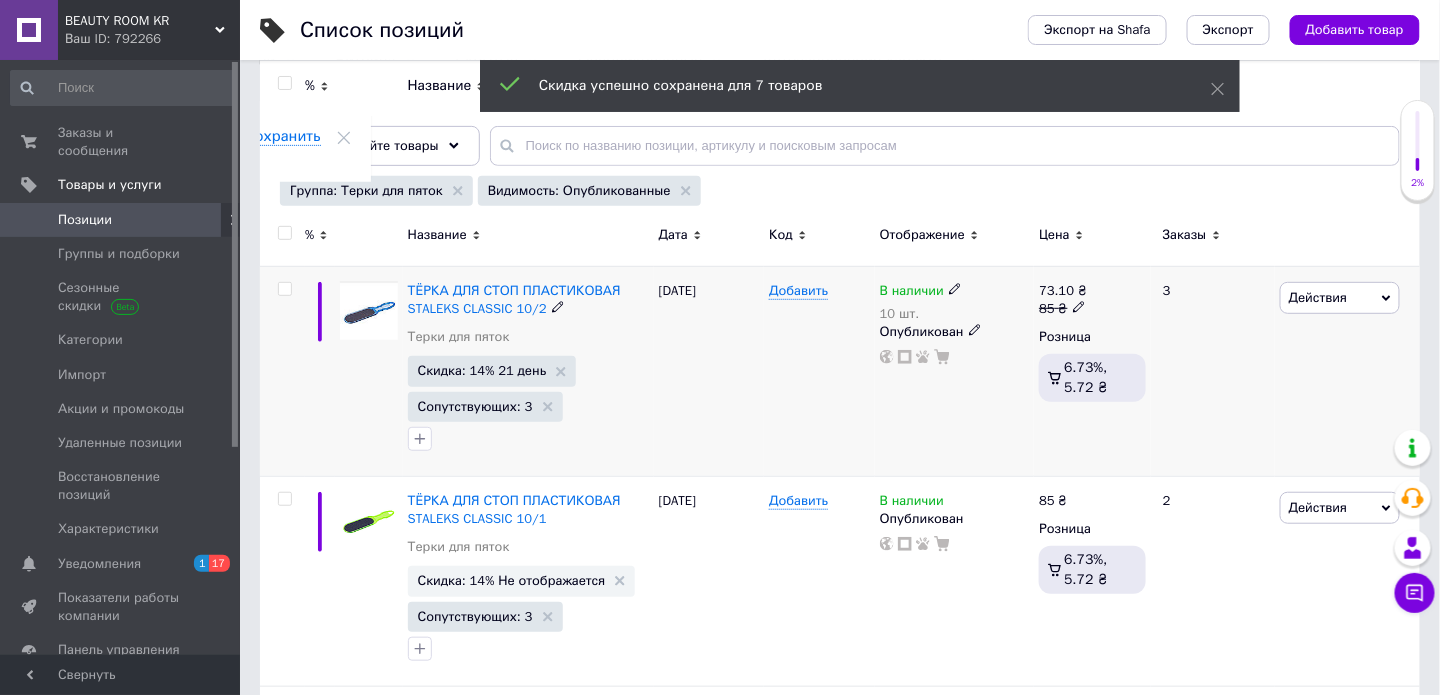 scroll, scrollTop: 0, scrollLeft: 174, axis: horizontal 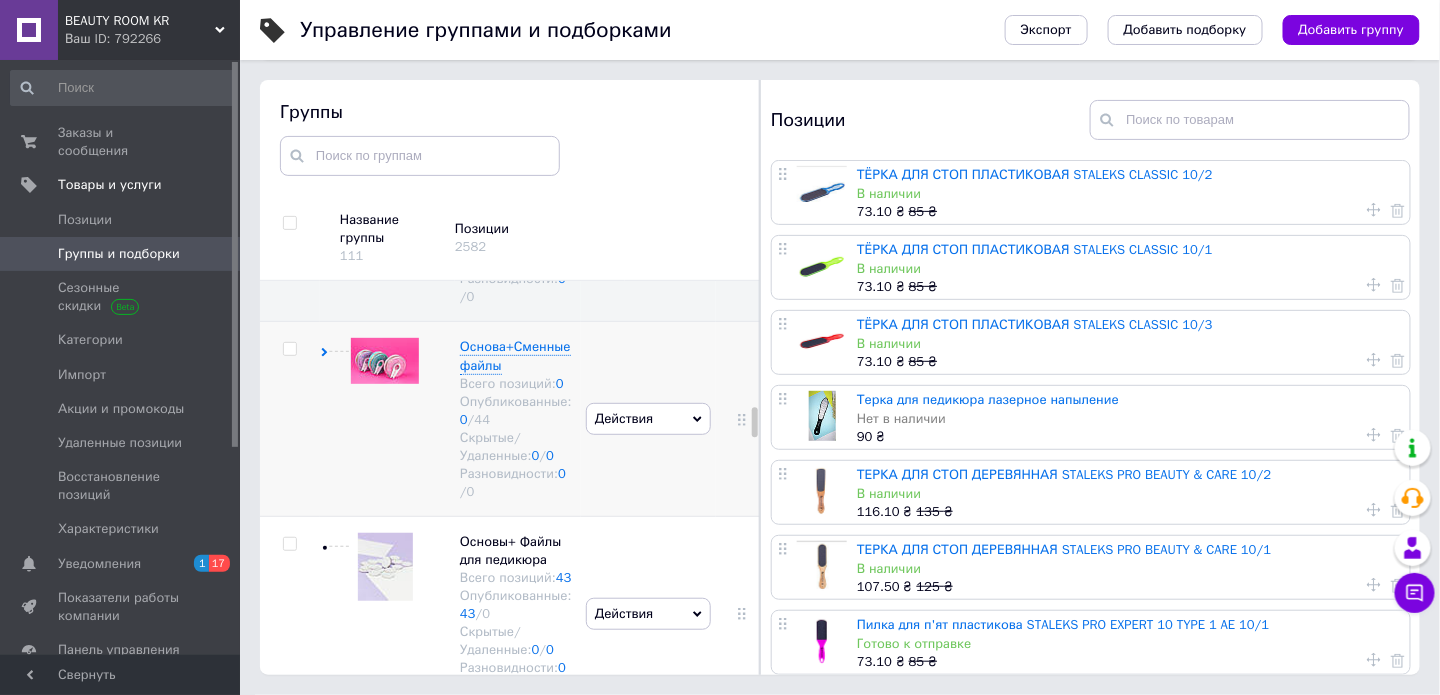 click 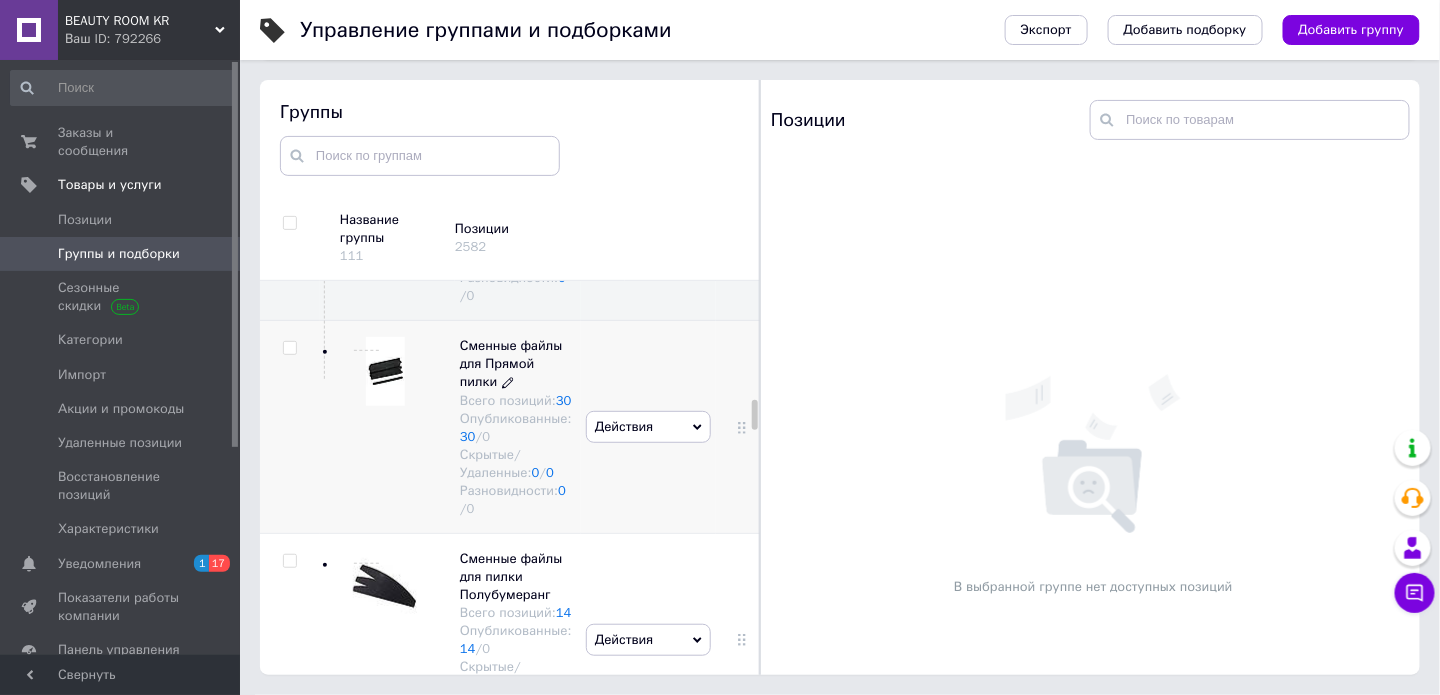scroll, scrollTop: 1937, scrollLeft: 0, axis: vertical 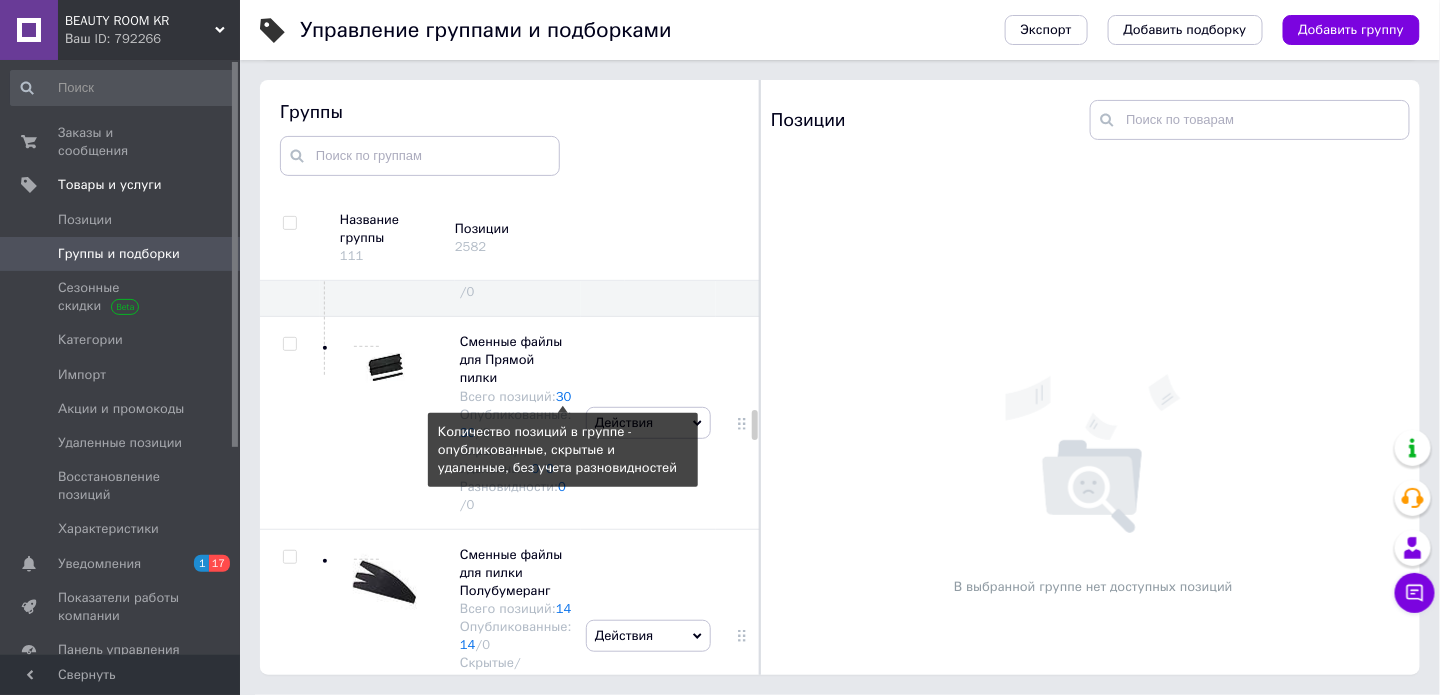 click on "30" at bounding box center (564, 396) 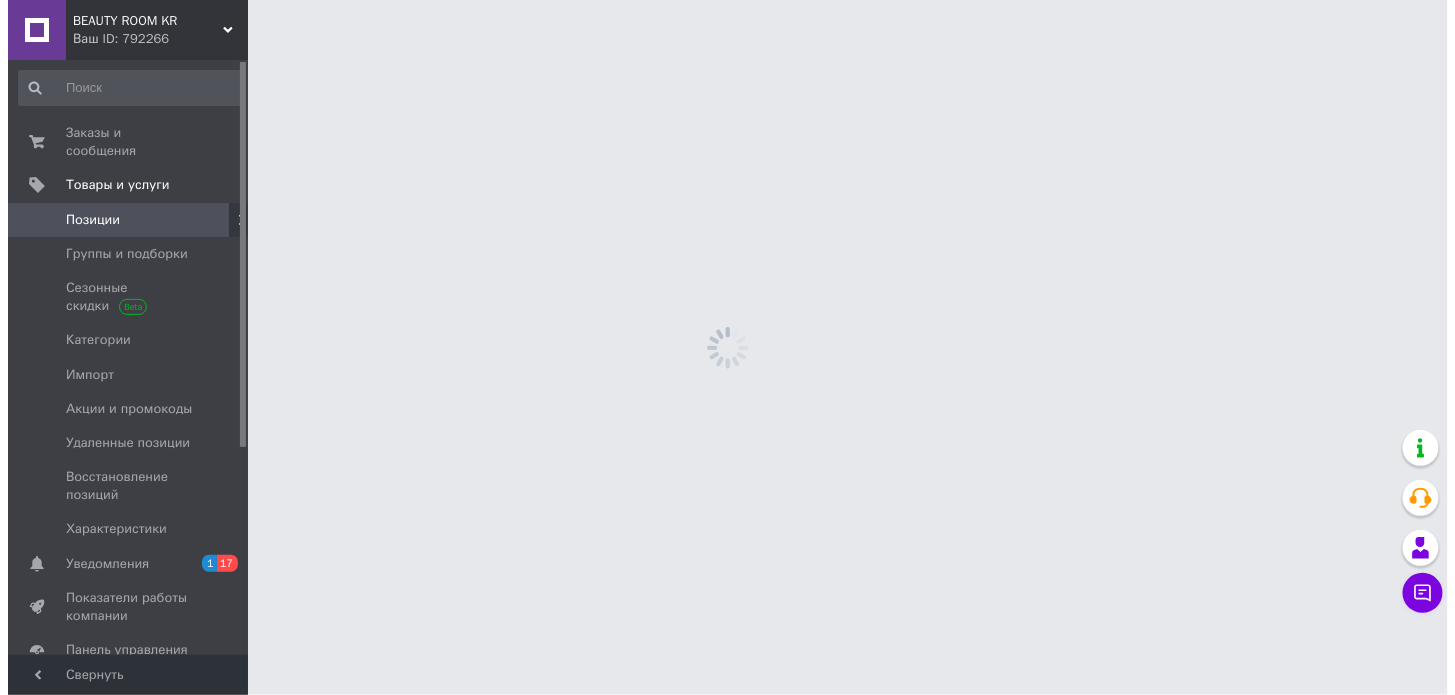 scroll, scrollTop: 0, scrollLeft: 0, axis: both 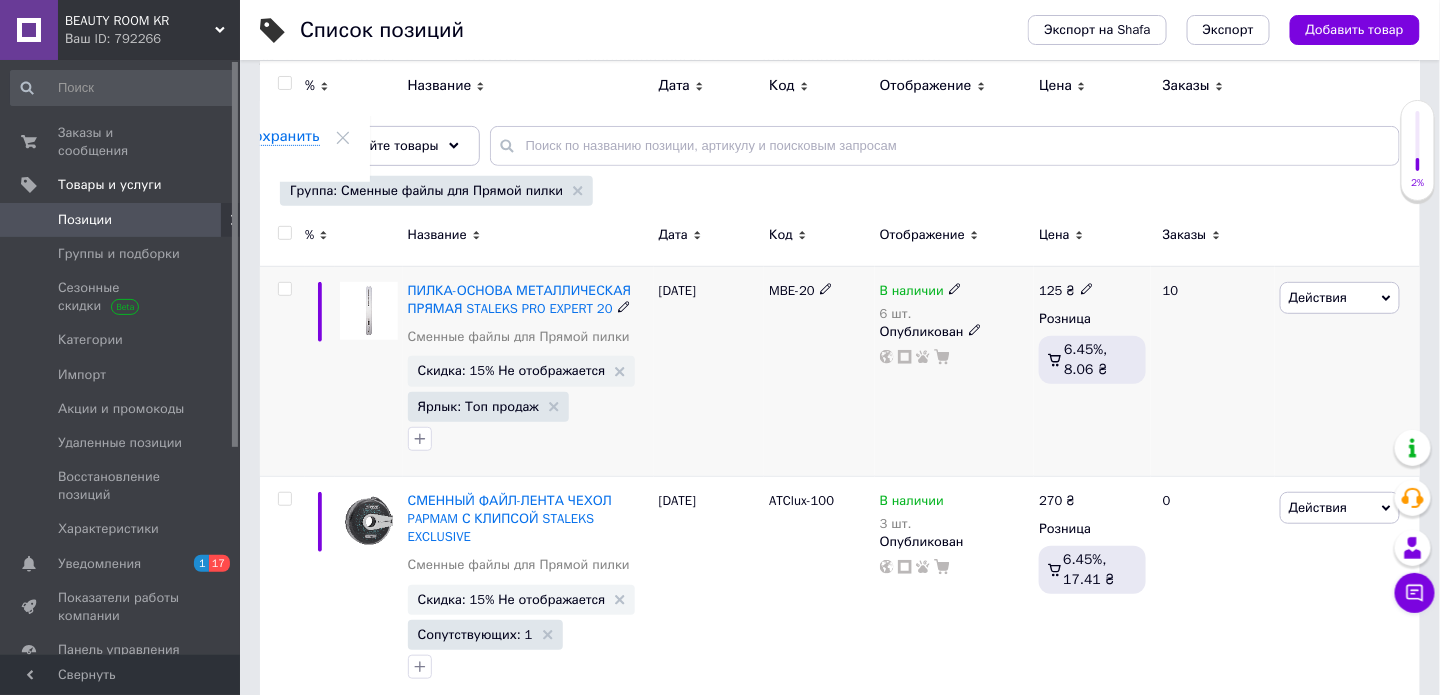 click on "Действия" at bounding box center [1318, 297] 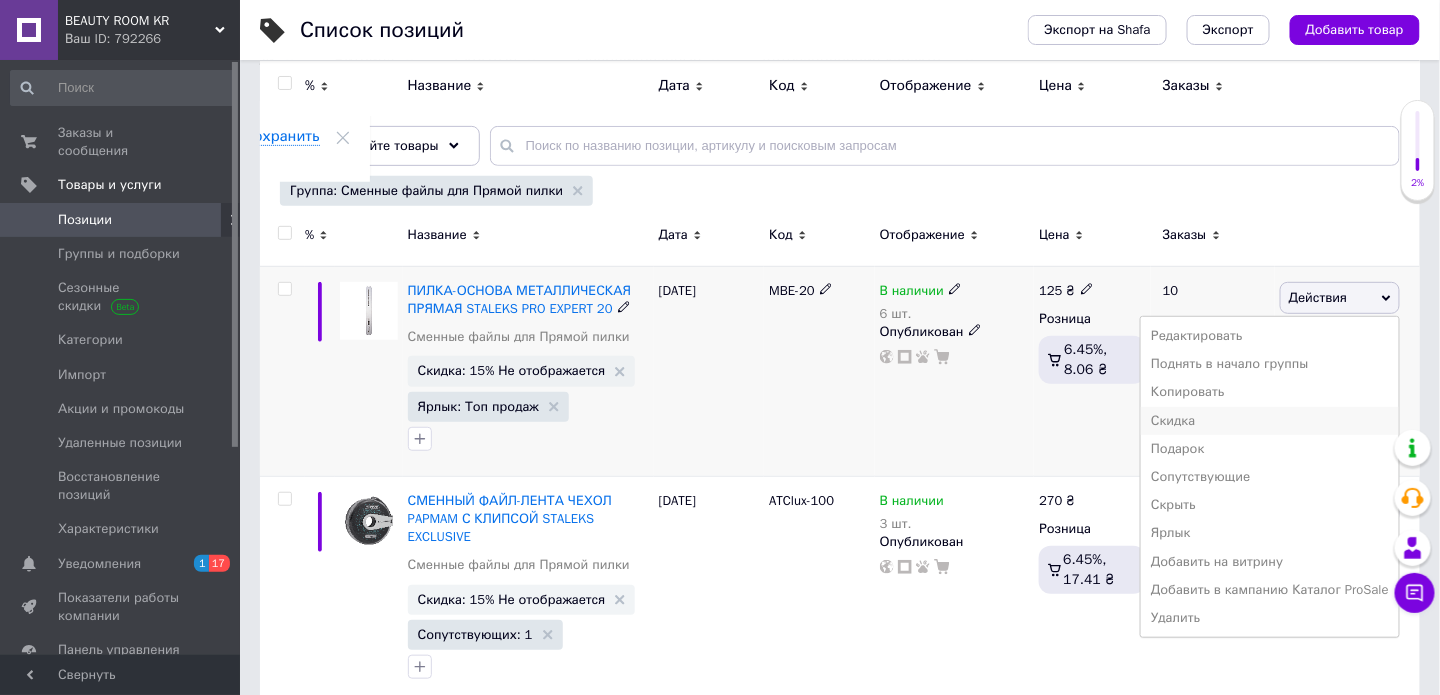 click on "Скидка" at bounding box center (1270, 421) 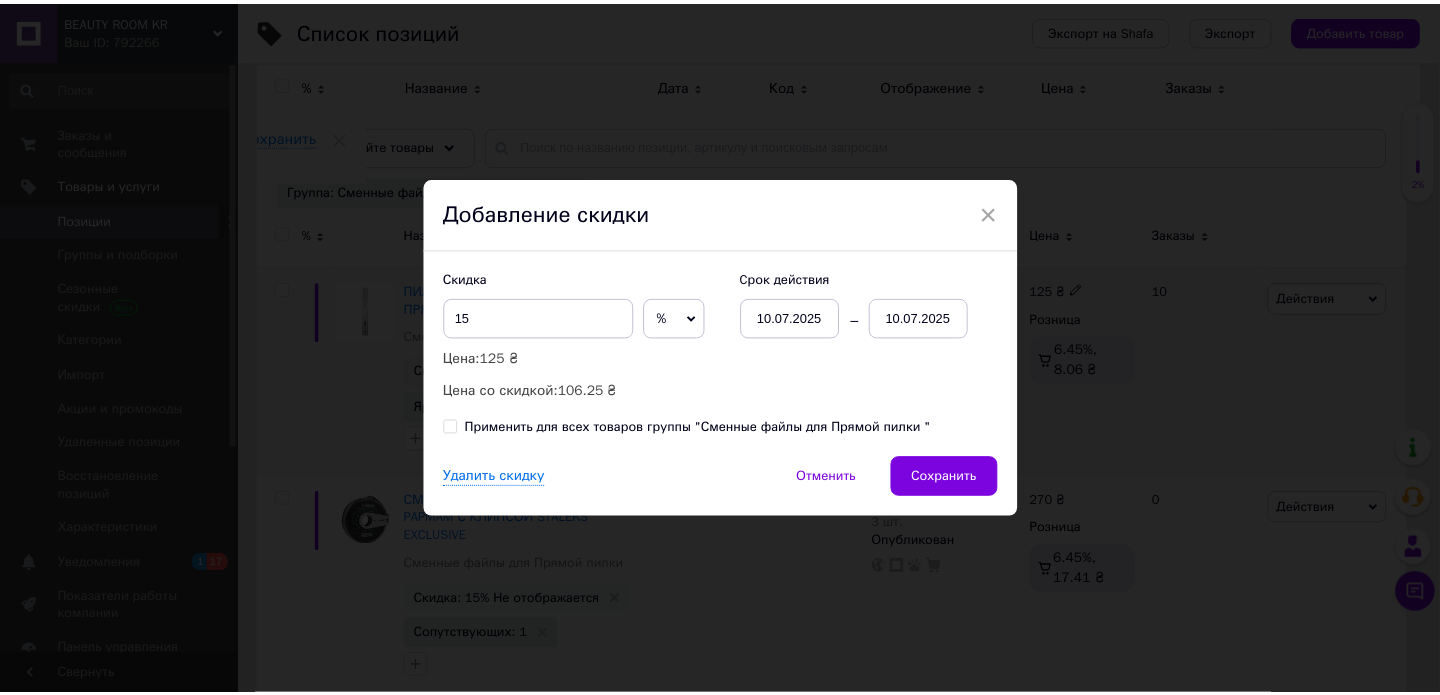 scroll, scrollTop: 0, scrollLeft: 173, axis: horizontal 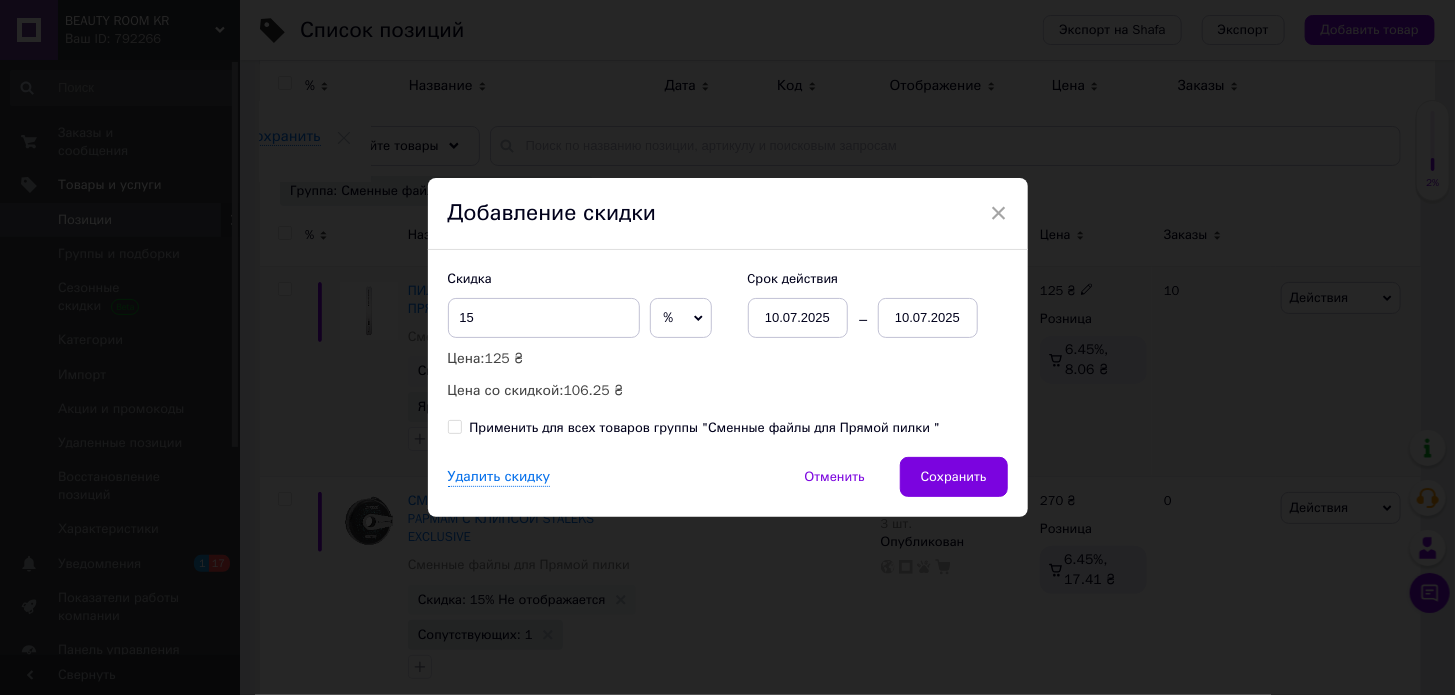 click on "Применить для всех товаров группы "Сменные файлы для Прямой пилки "" at bounding box center (454, 426) 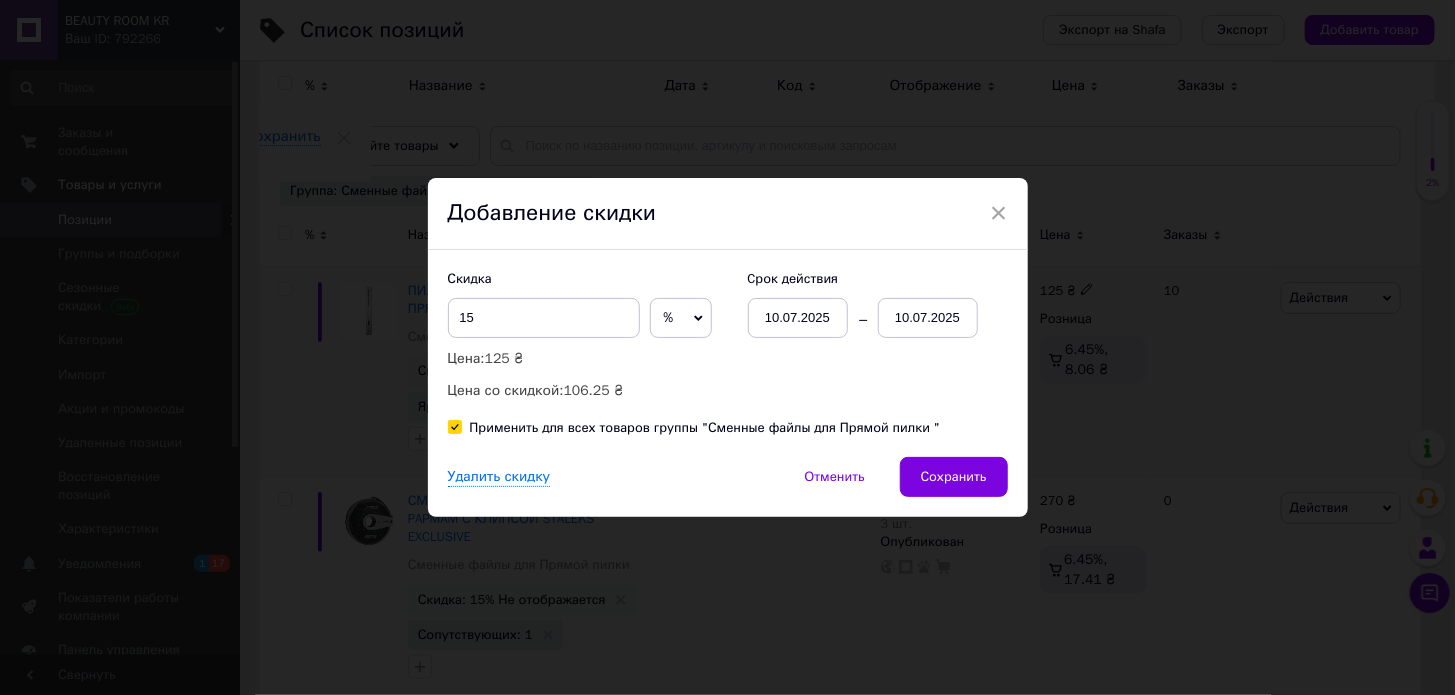 checkbox on "true" 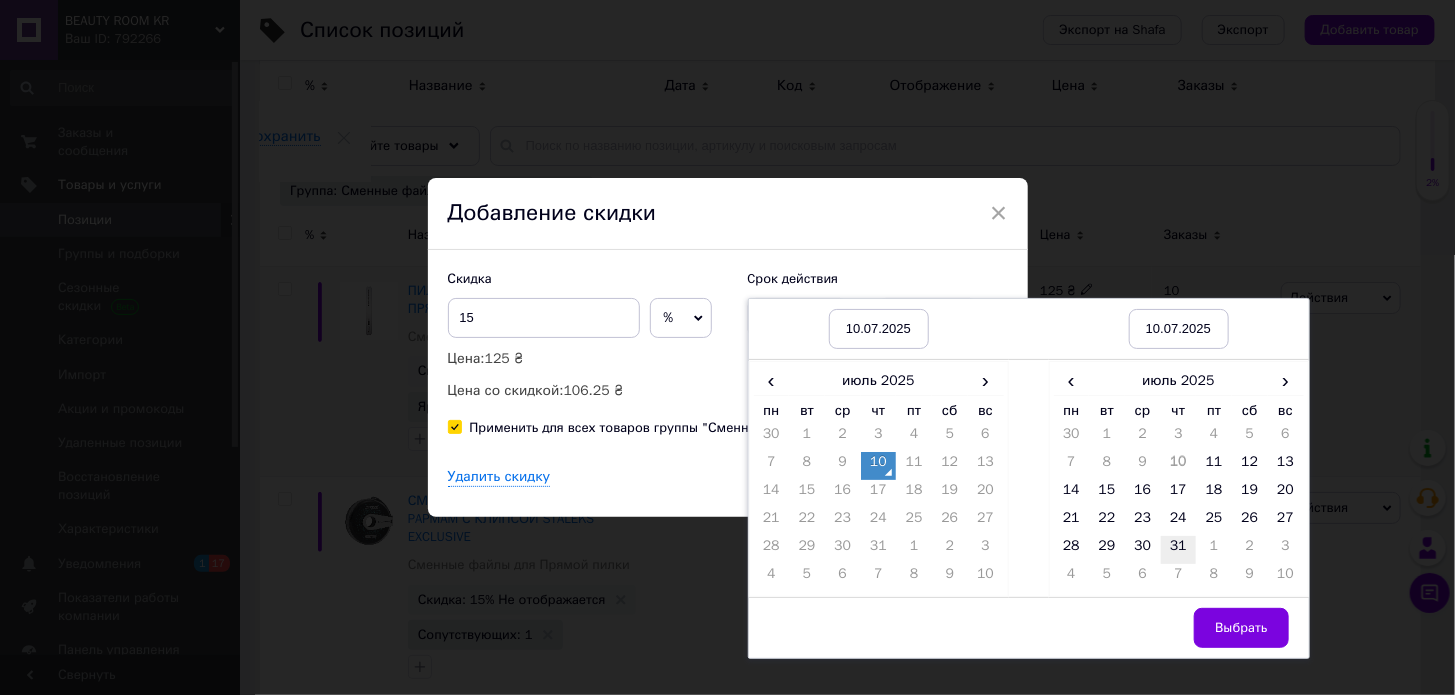 click on "31" at bounding box center [1179, 550] 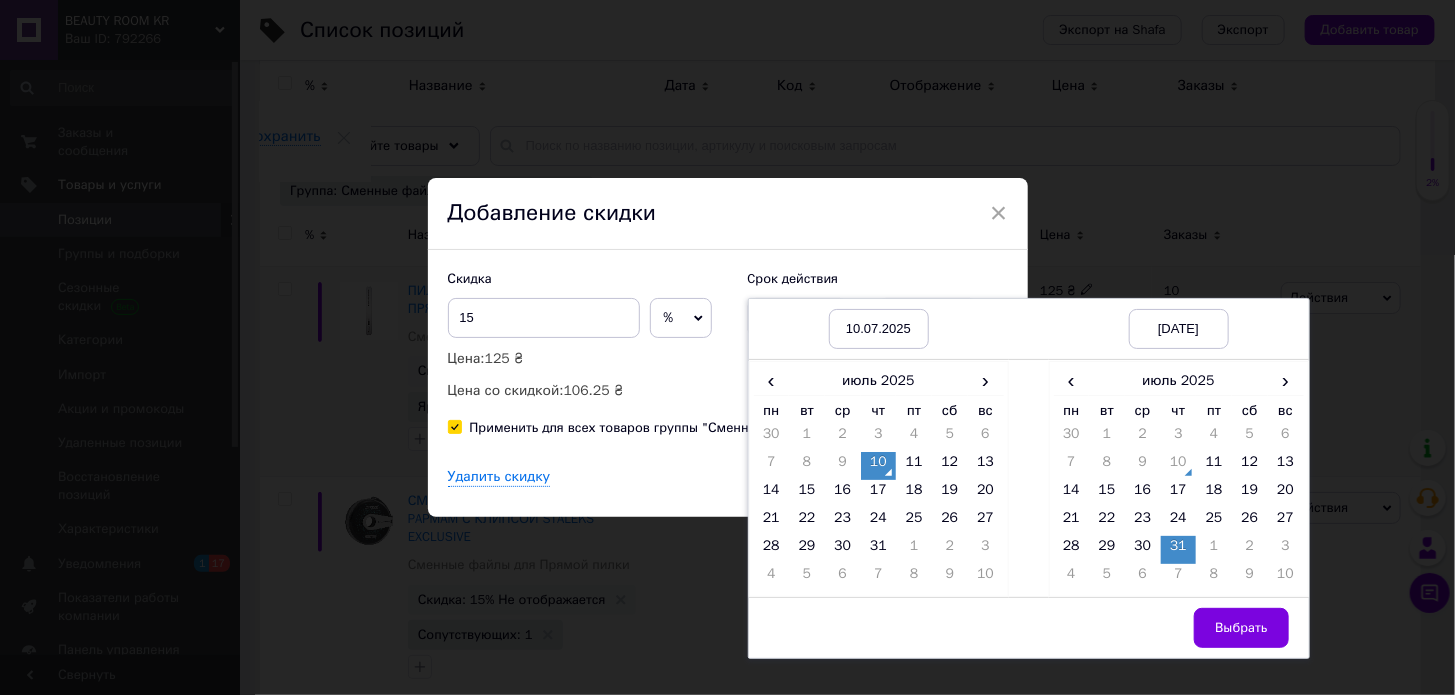 drag, startPoint x: 1210, startPoint y: 613, endPoint x: 1142, endPoint y: 553, distance: 90.68627 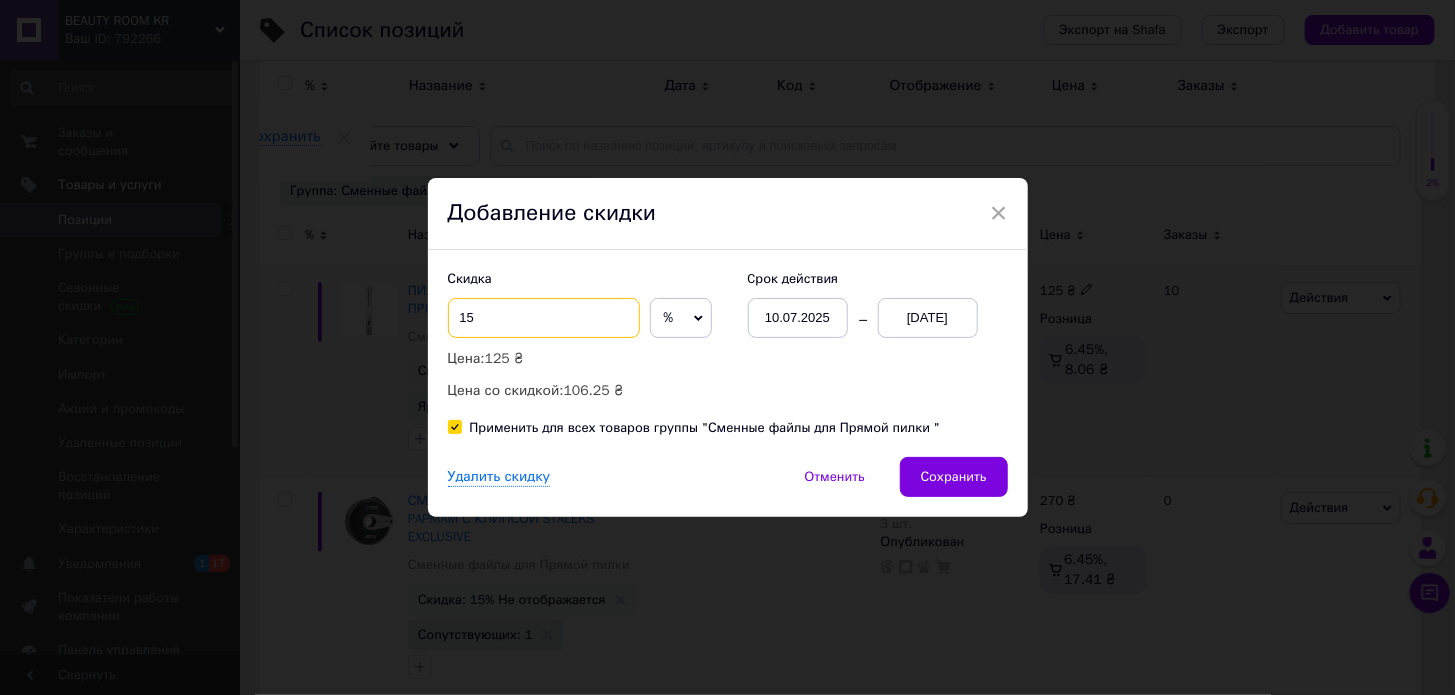 click on "15" at bounding box center [544, 318] 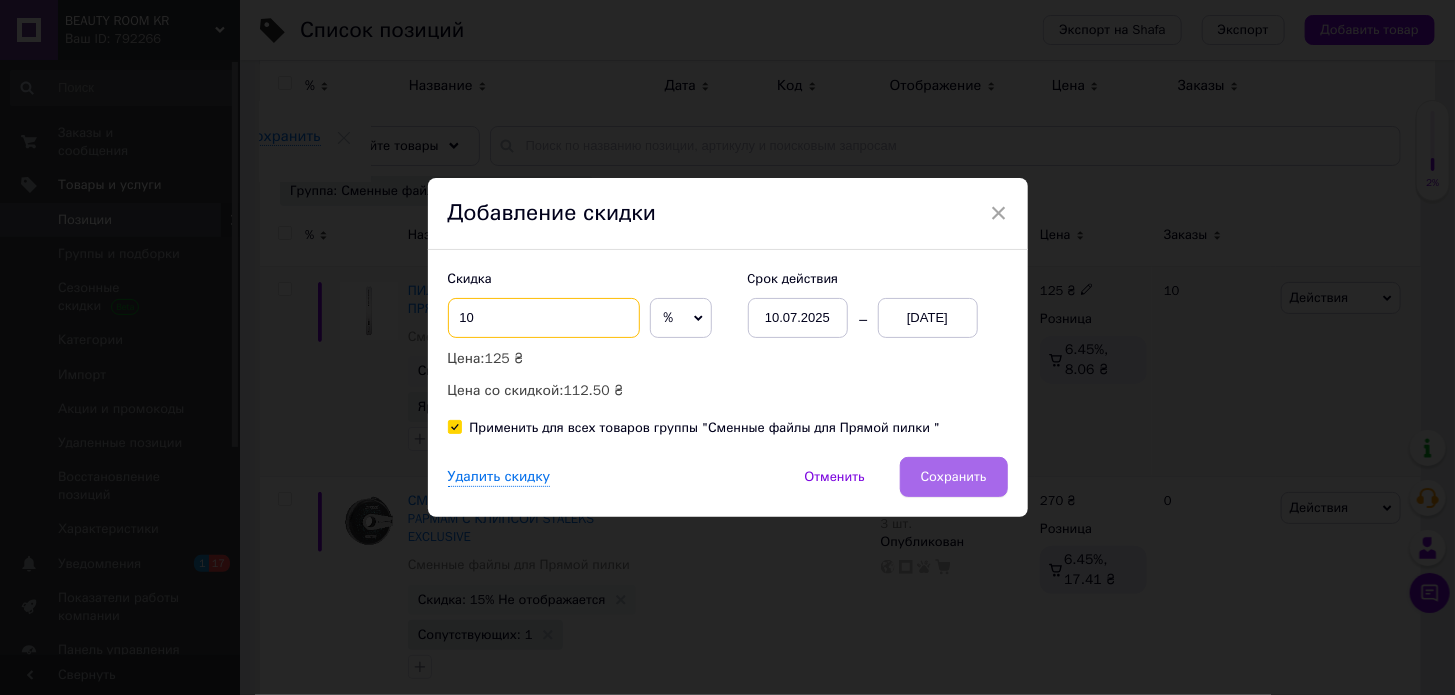 type on "10" 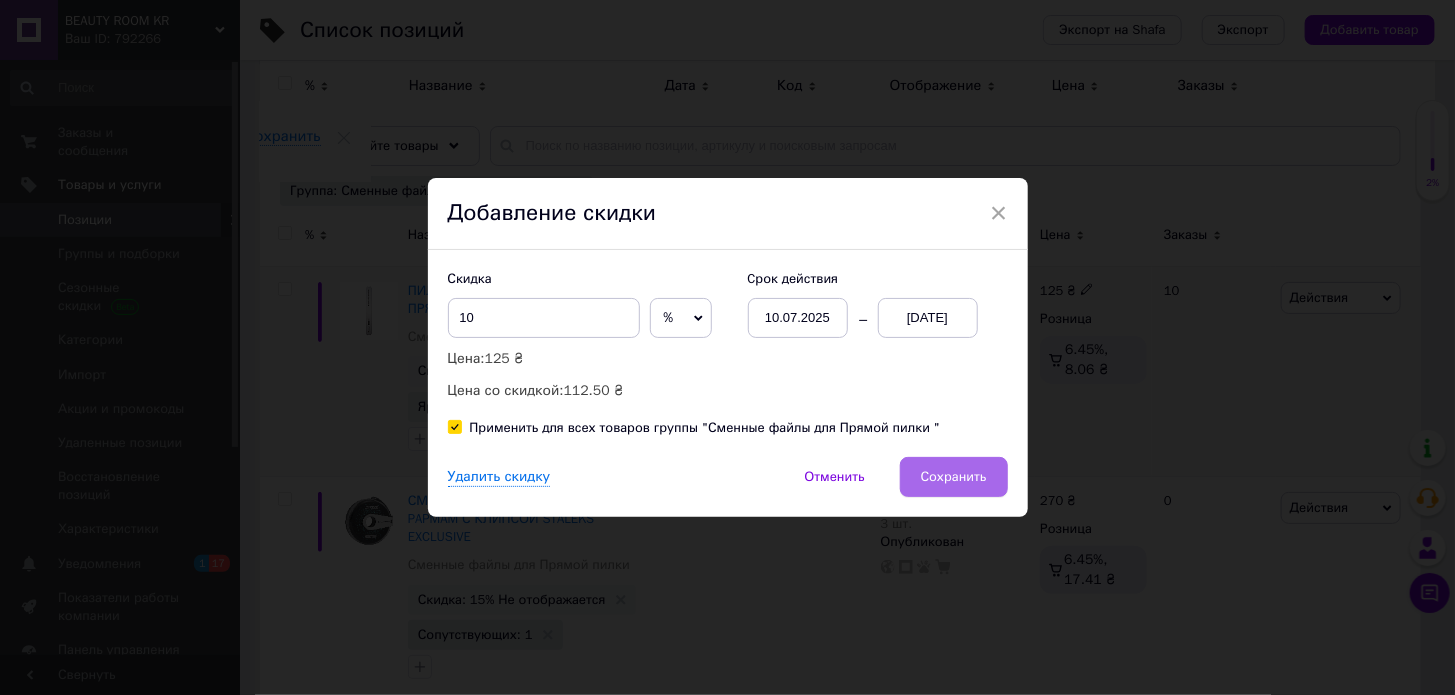 click on "Сохранить" at bounding box center (954, 477) 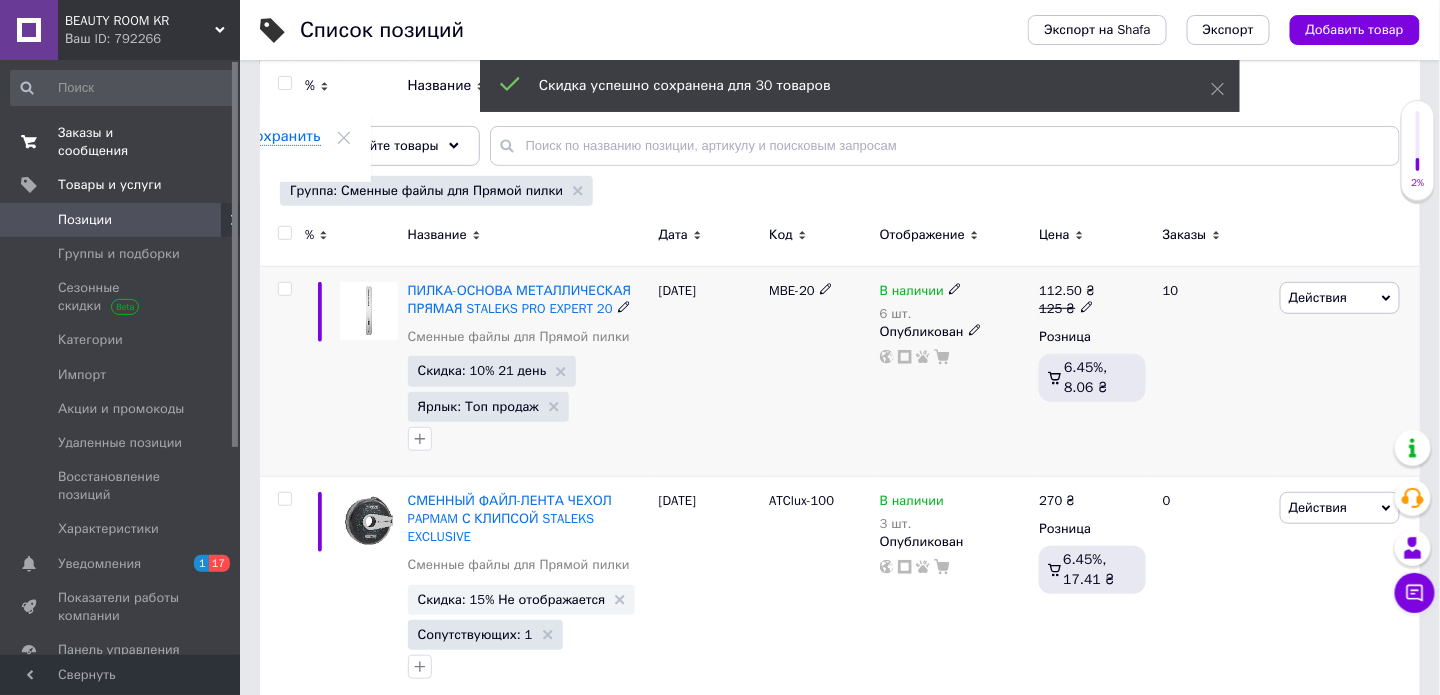 scroll, scrollTop: 0, scrollLeft: 174, axis: horizontal 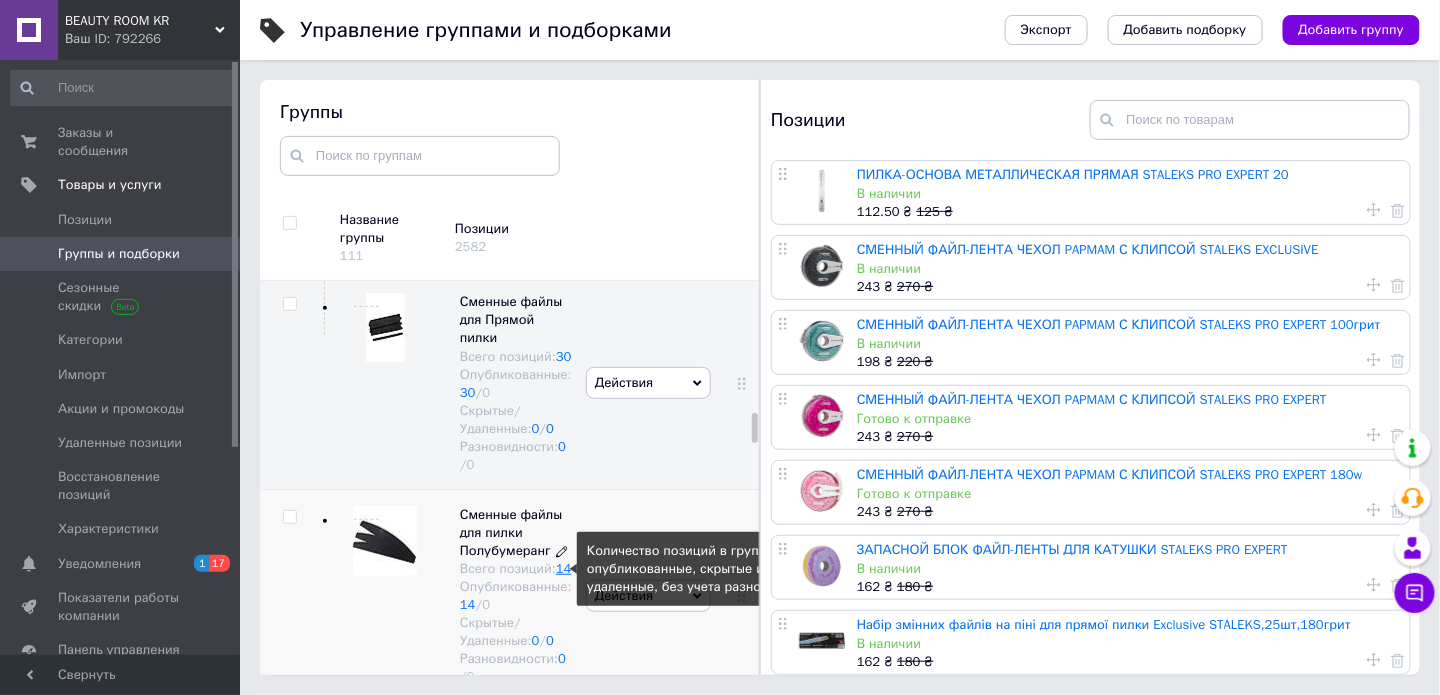 click on "14" at bounding box center [564, 568] 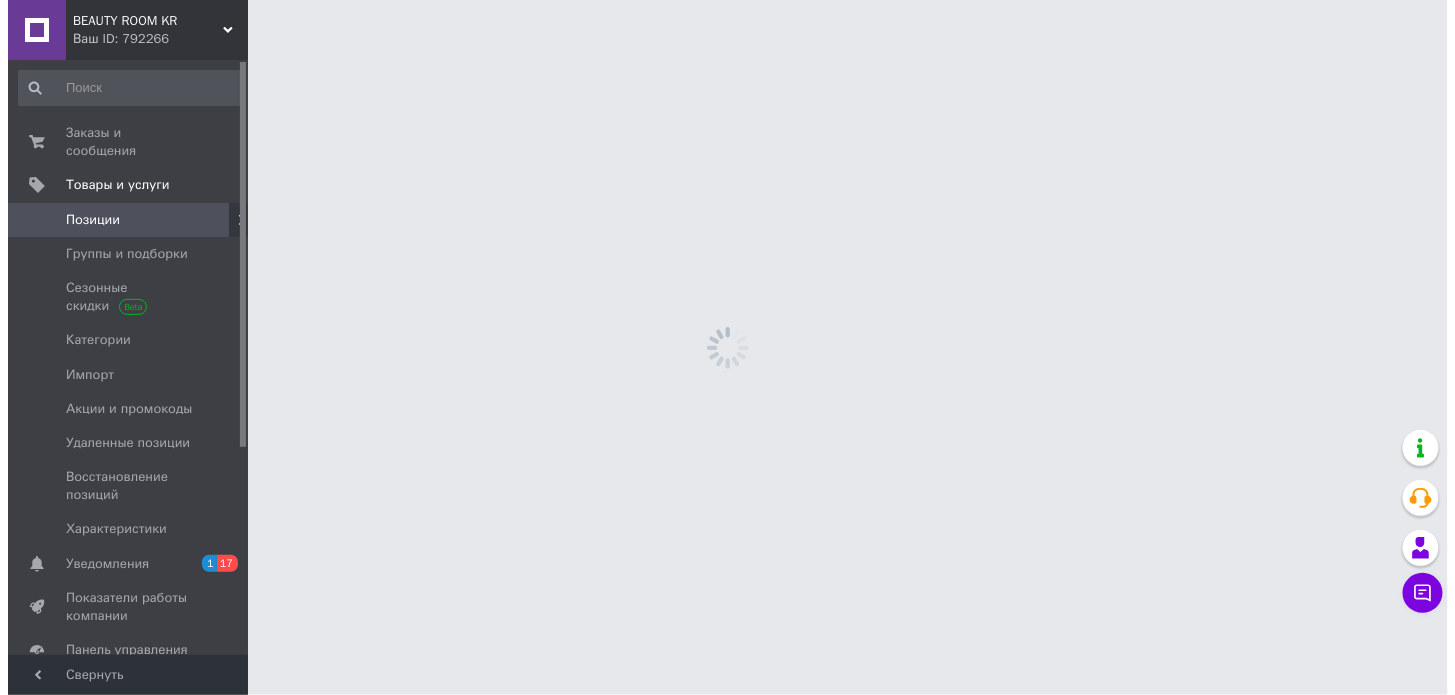 scroll, scrollTop: 0, scrollLeft: 0, axis: both 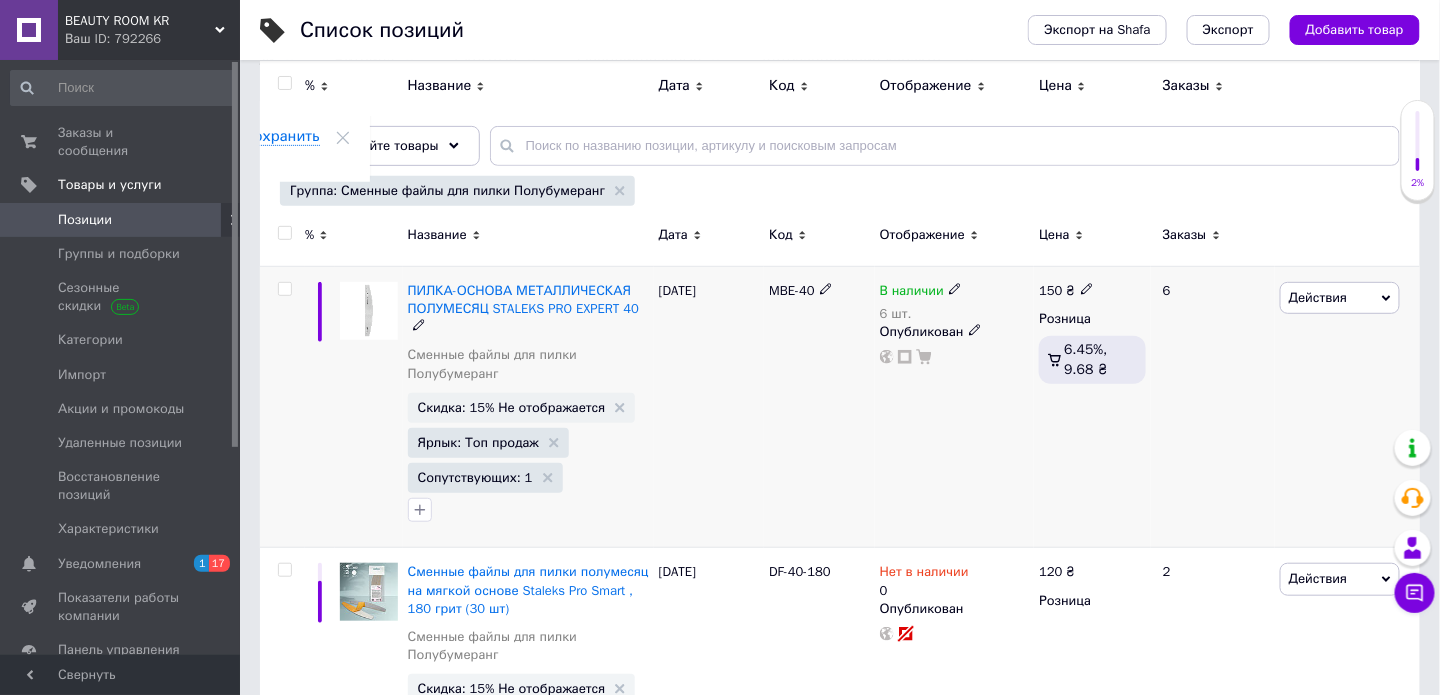 click on "Действия" at bounding box center (1340, 298) 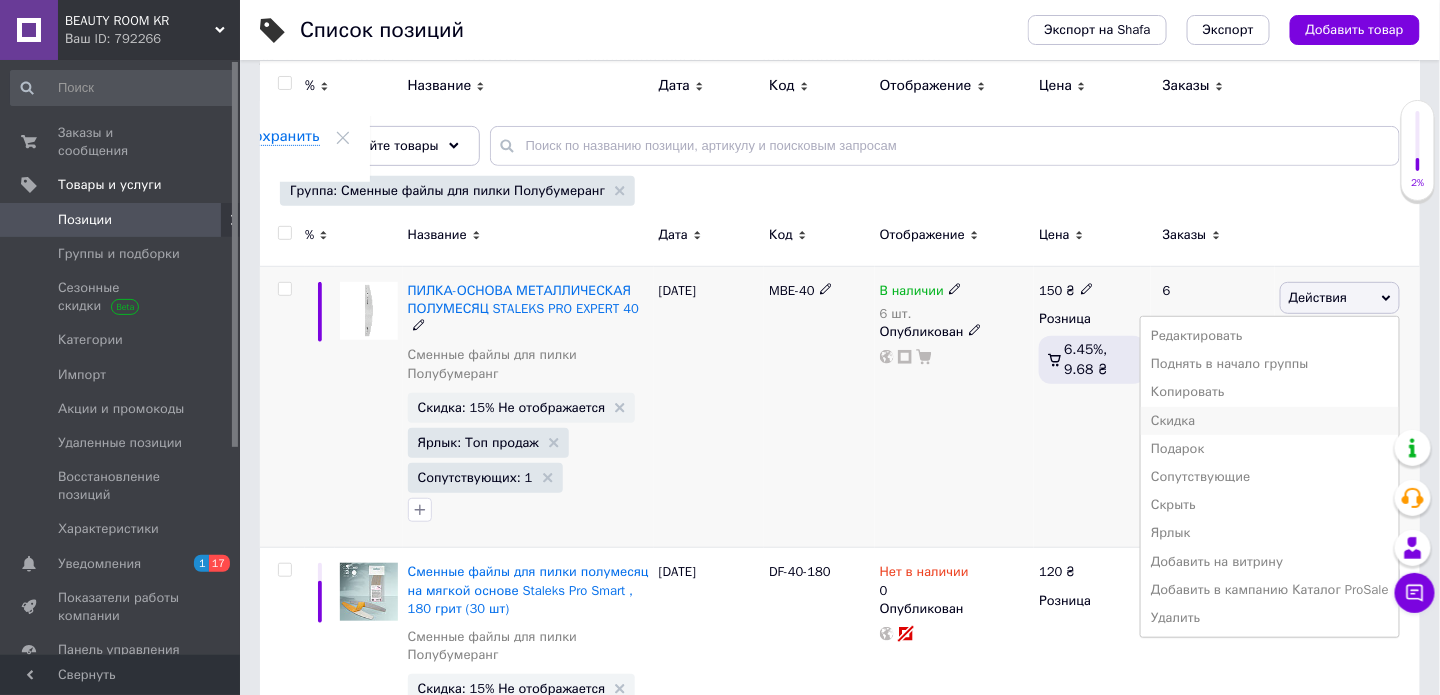 click on "Скидка" at bounding box center (1270, 421) 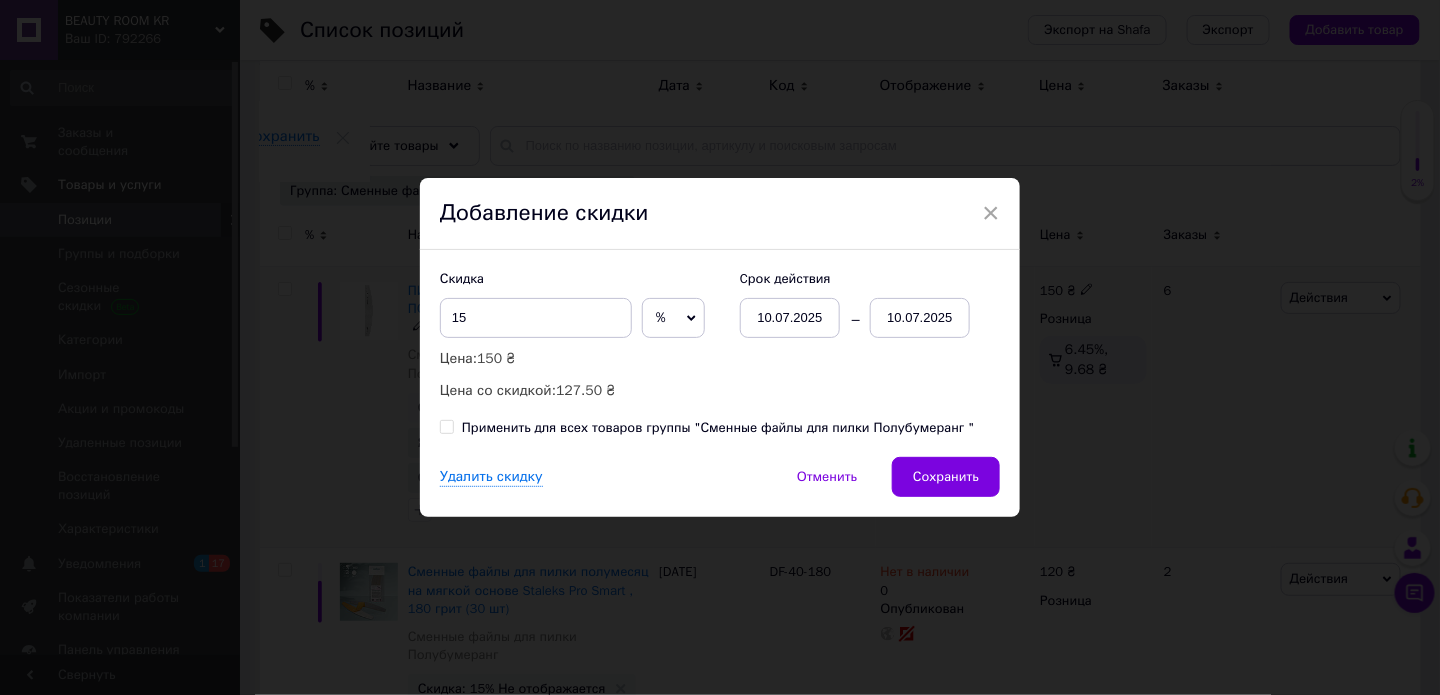 scroll 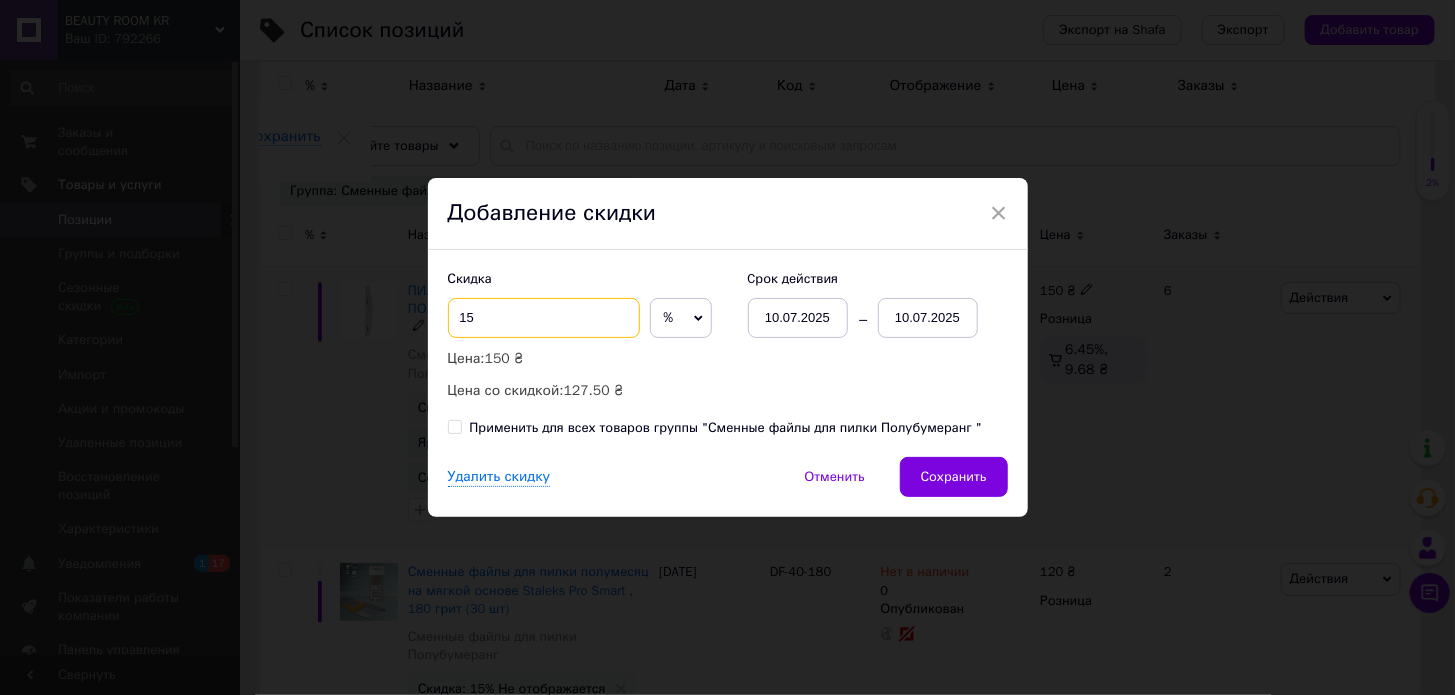 click on "15" at bounding box center (544, 318) 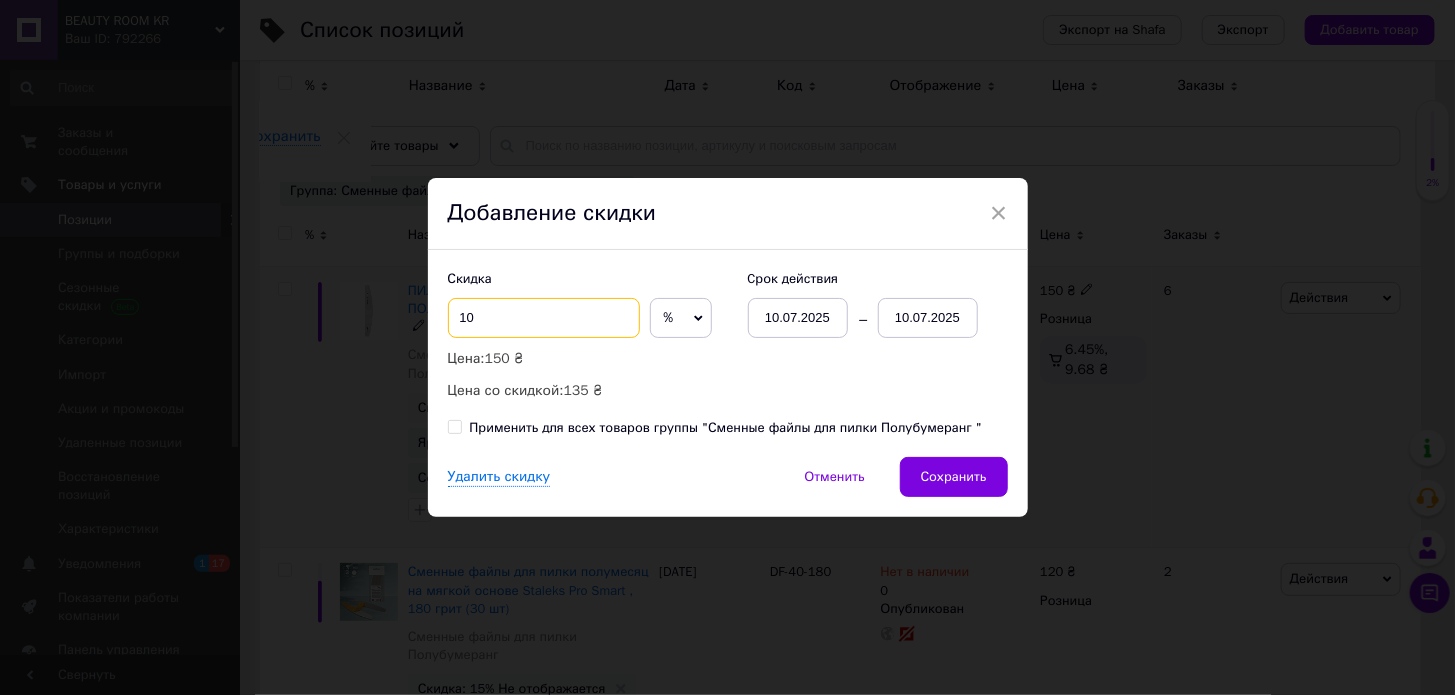 type on "10" 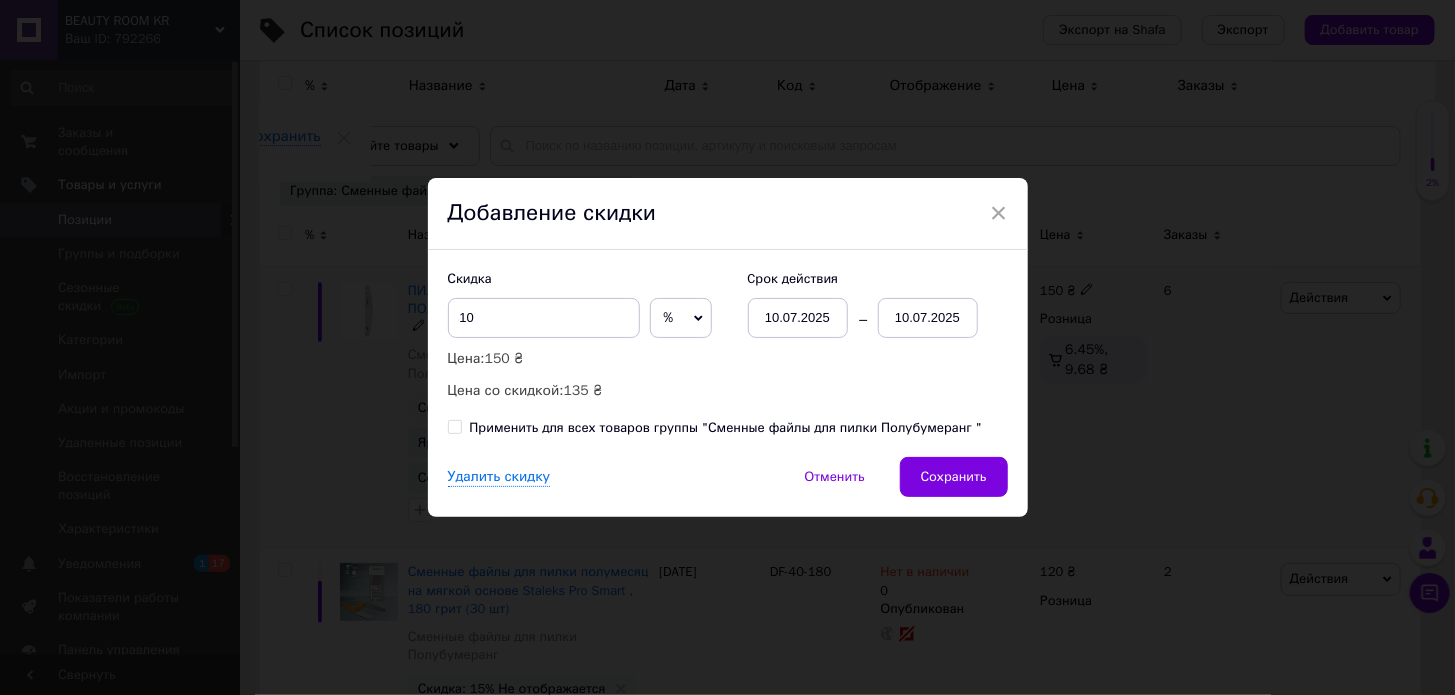 click on "10.07.2025" at bounding box center (928, 318) 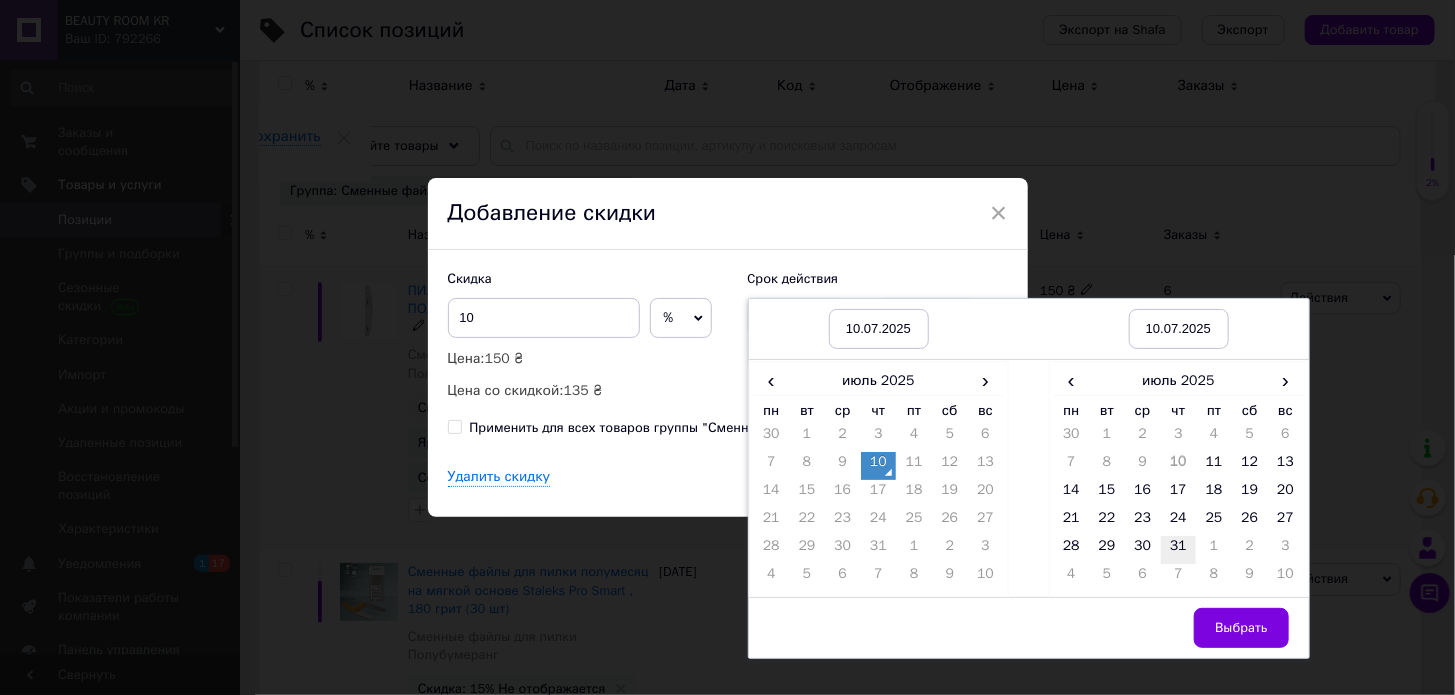 click on "31" at bounding box center [1179, 550] 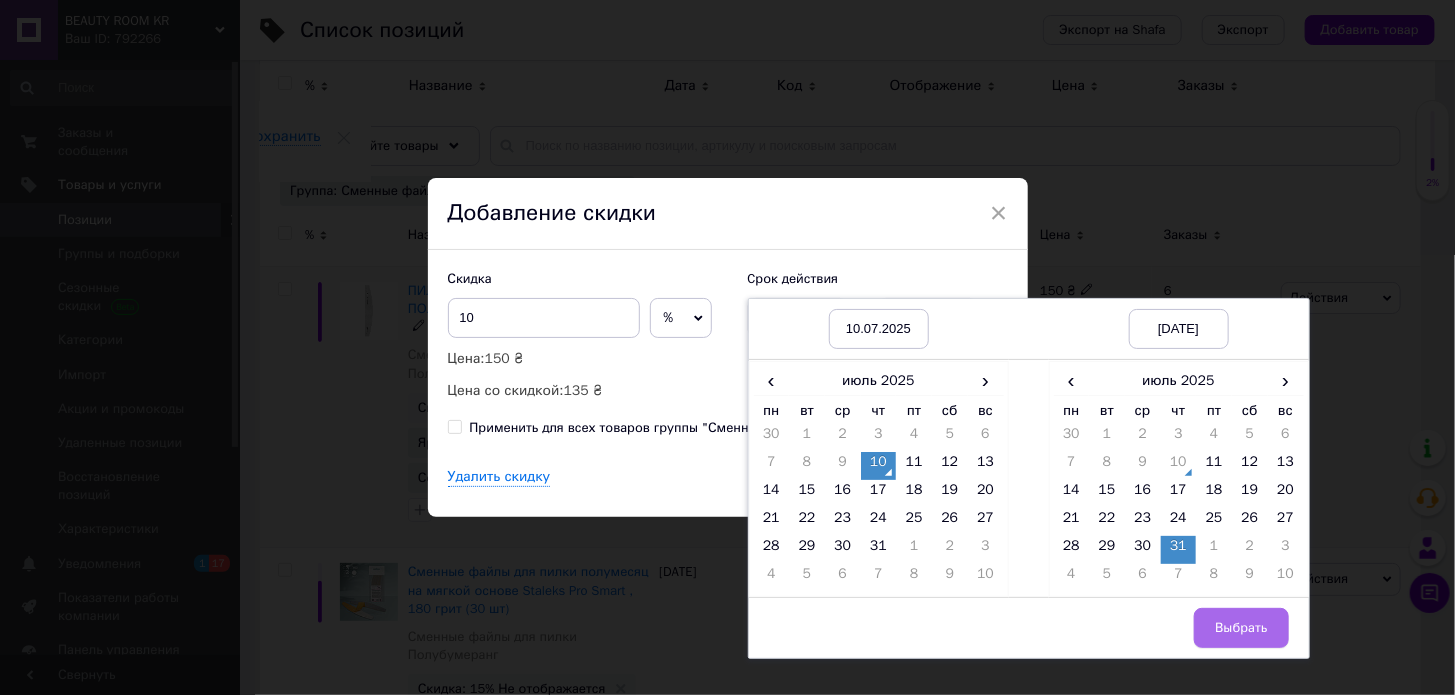 click on "Выбрать" at bounding box center (1241, 628) 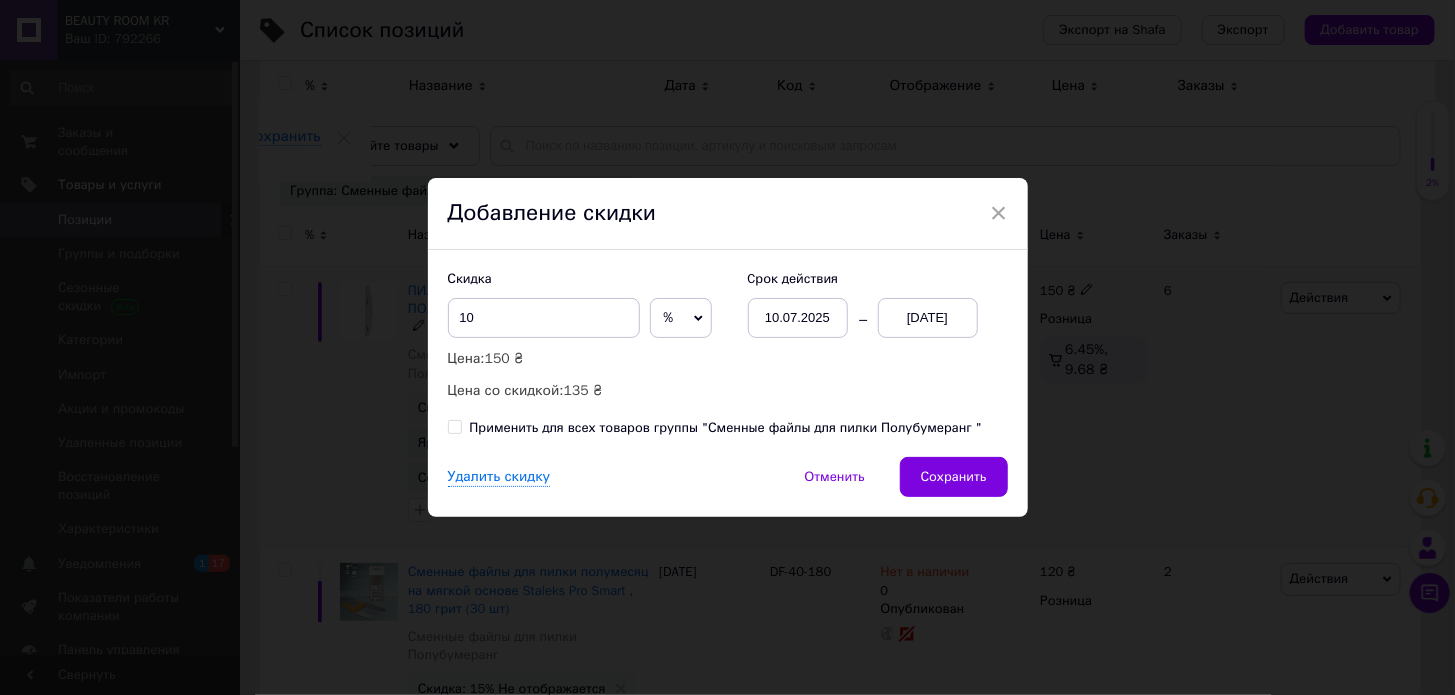 click at bounding box center (455, 427) 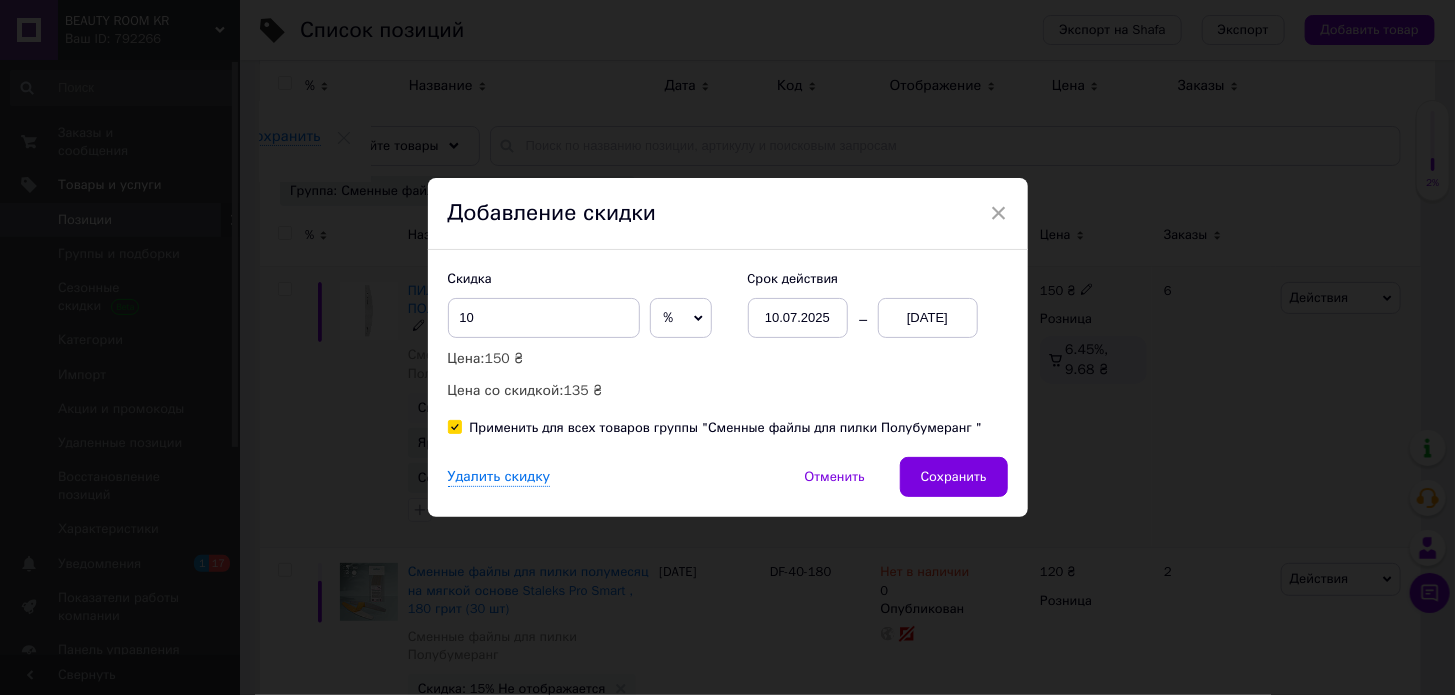 checkbox on "true" 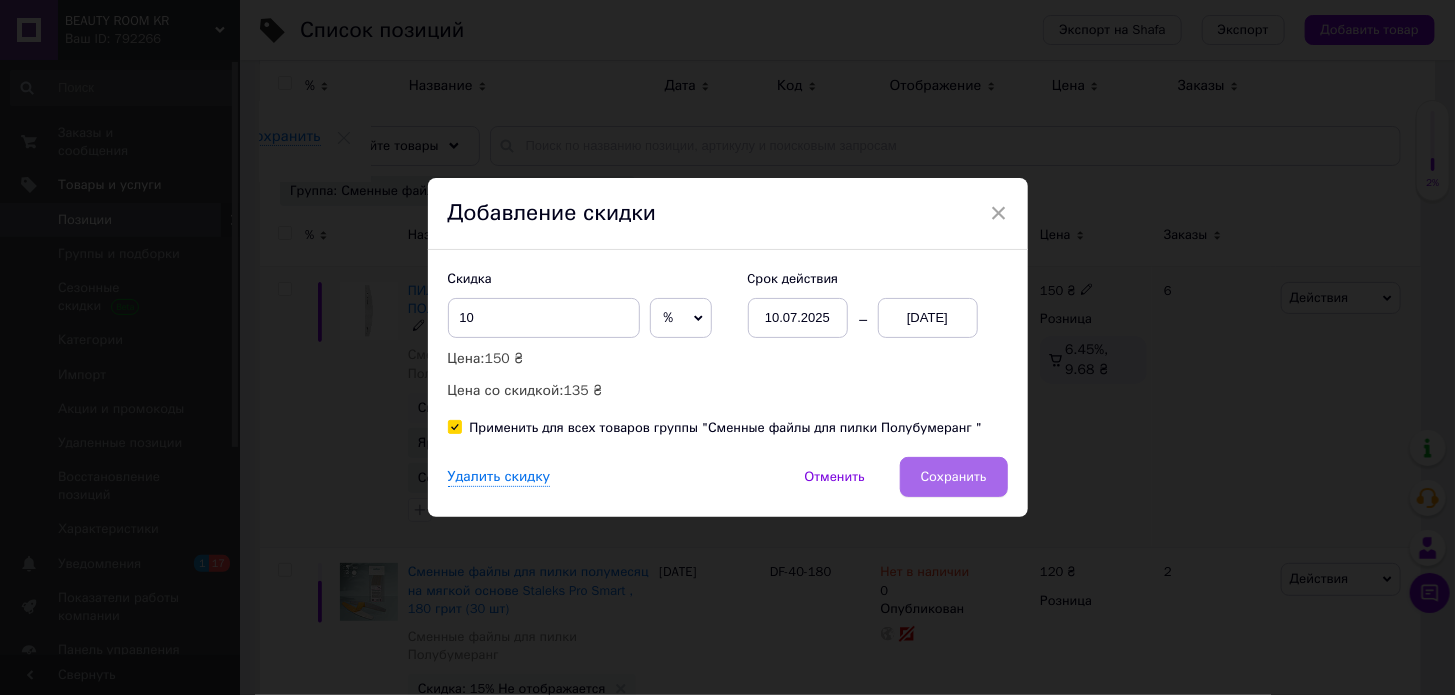 click on "Сохранить" at bounding box center [954, 477] 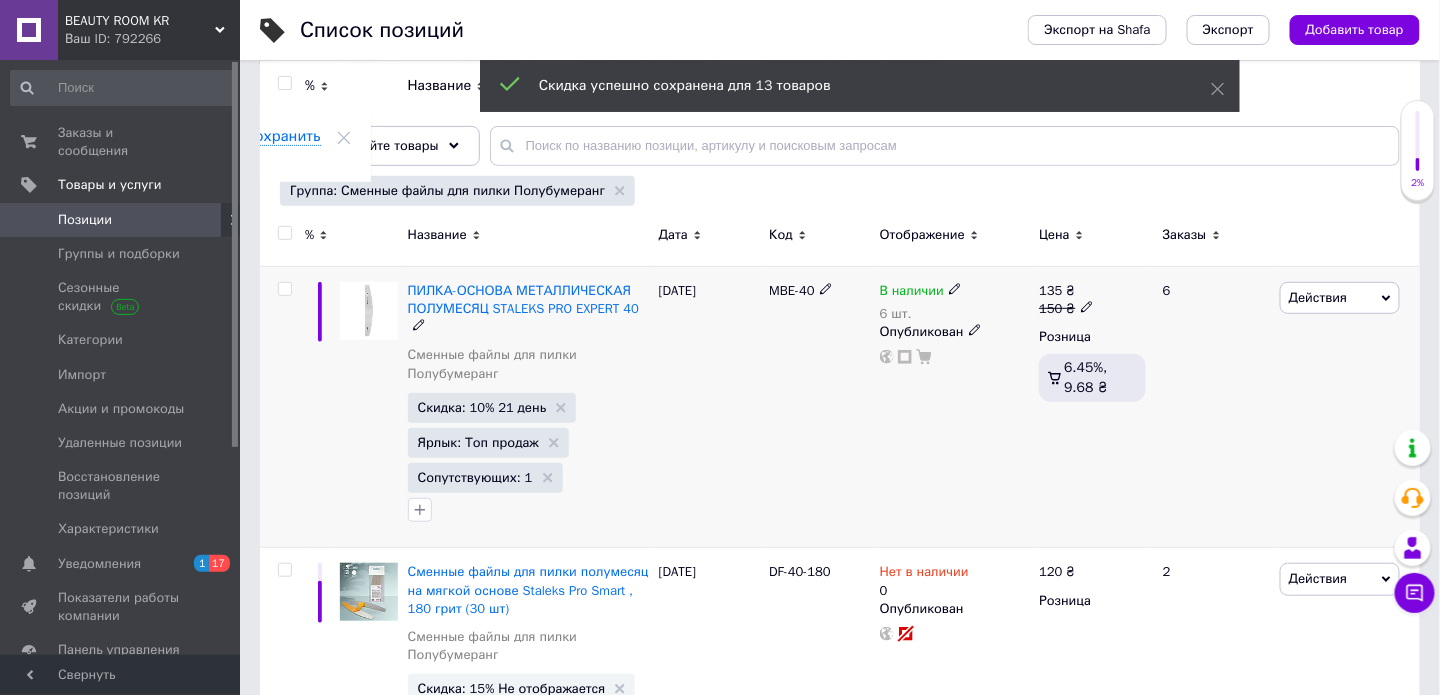 scroll, scrollTop: 0, scrollLeft: 174, axis: horizontal 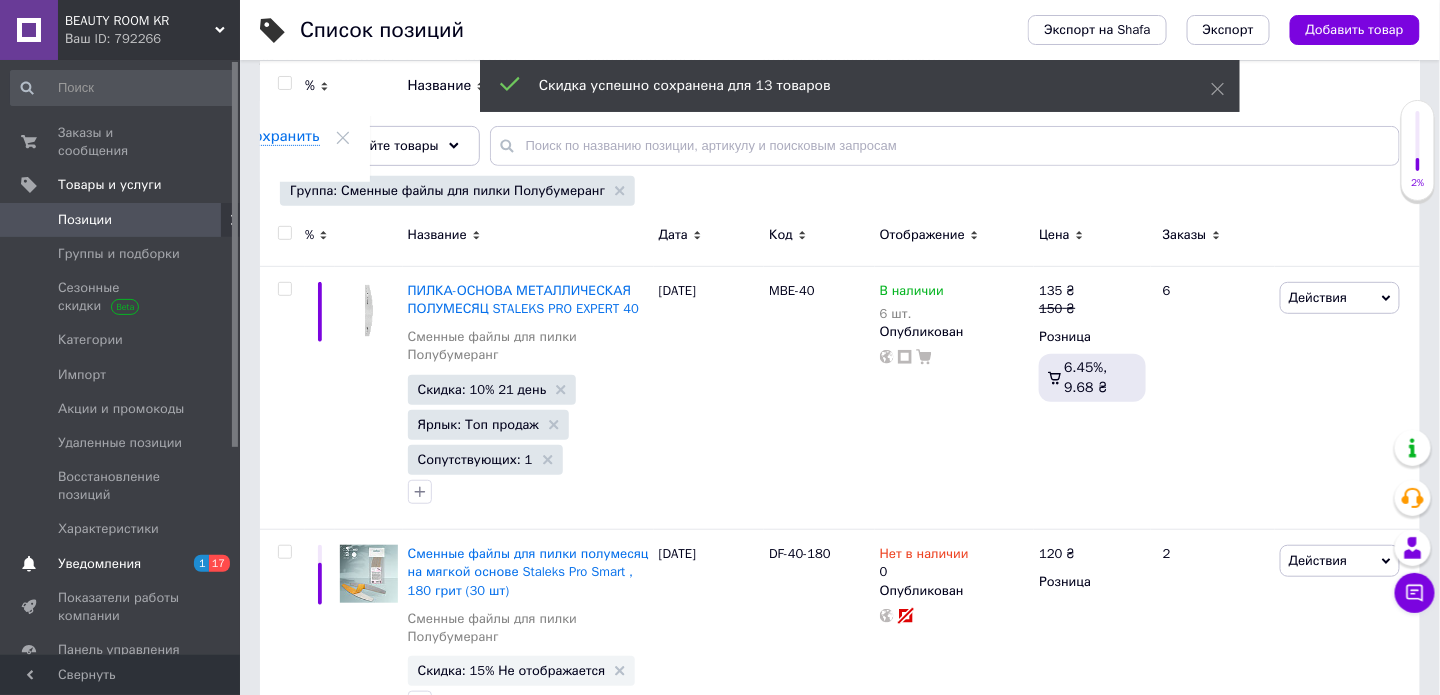click on "Уведомления 1 17" at bounding box center (123, 564) 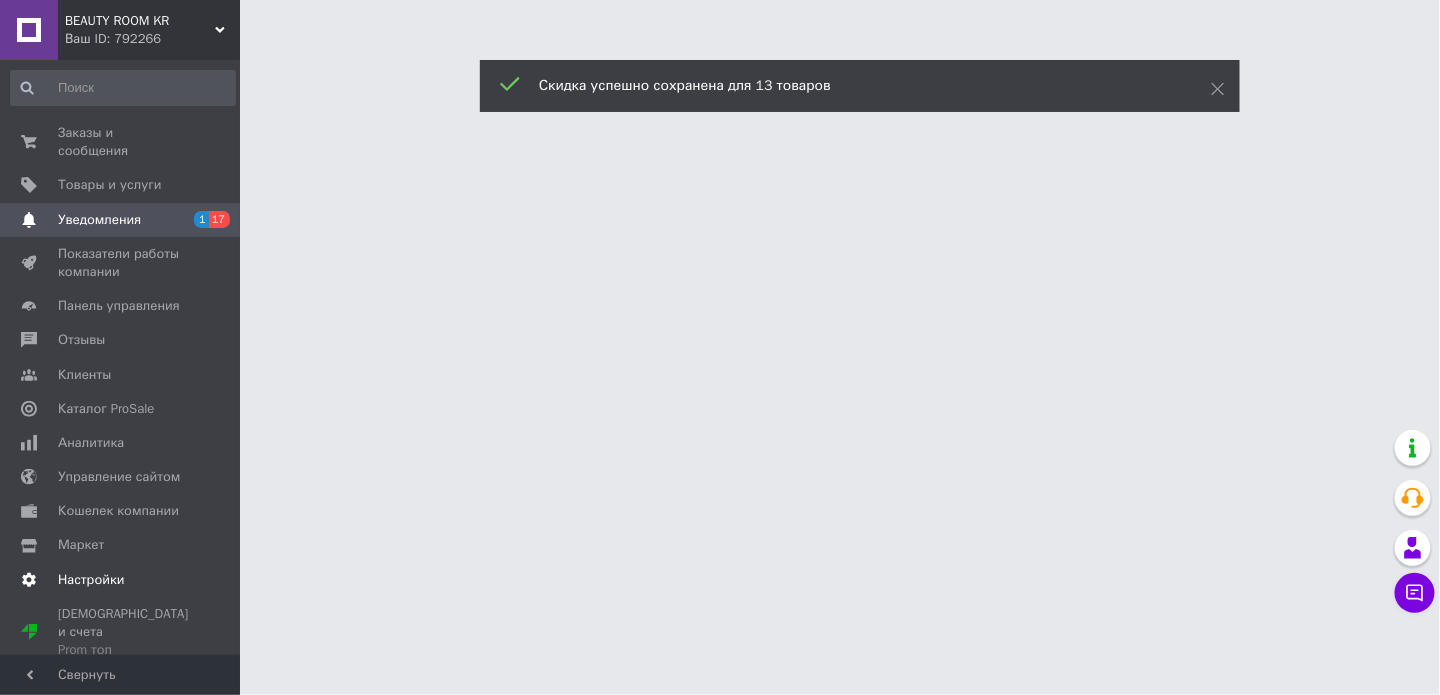 scroll, scrollTop: 0, scrollLeft: 0, axis: both 